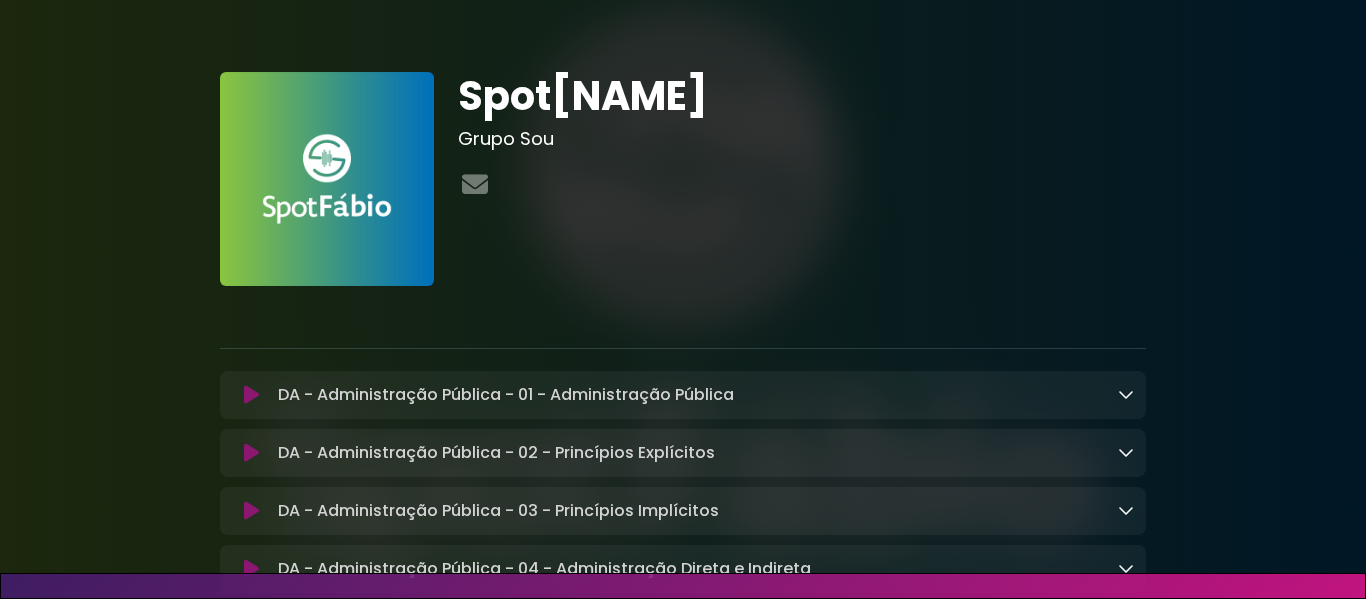 scroll, scrollTop: 0, scrollLeft: 0, axis: both 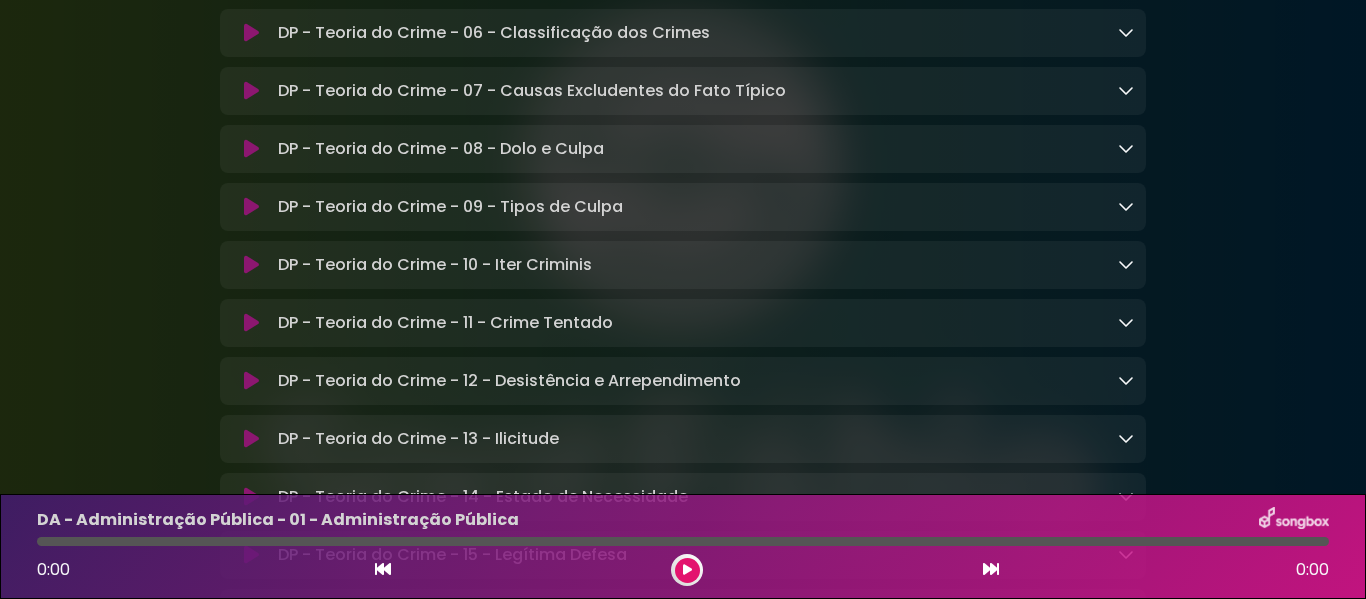 click on "SpotFábio
Grupo Sou
×" at bounding box center [683, -3628] 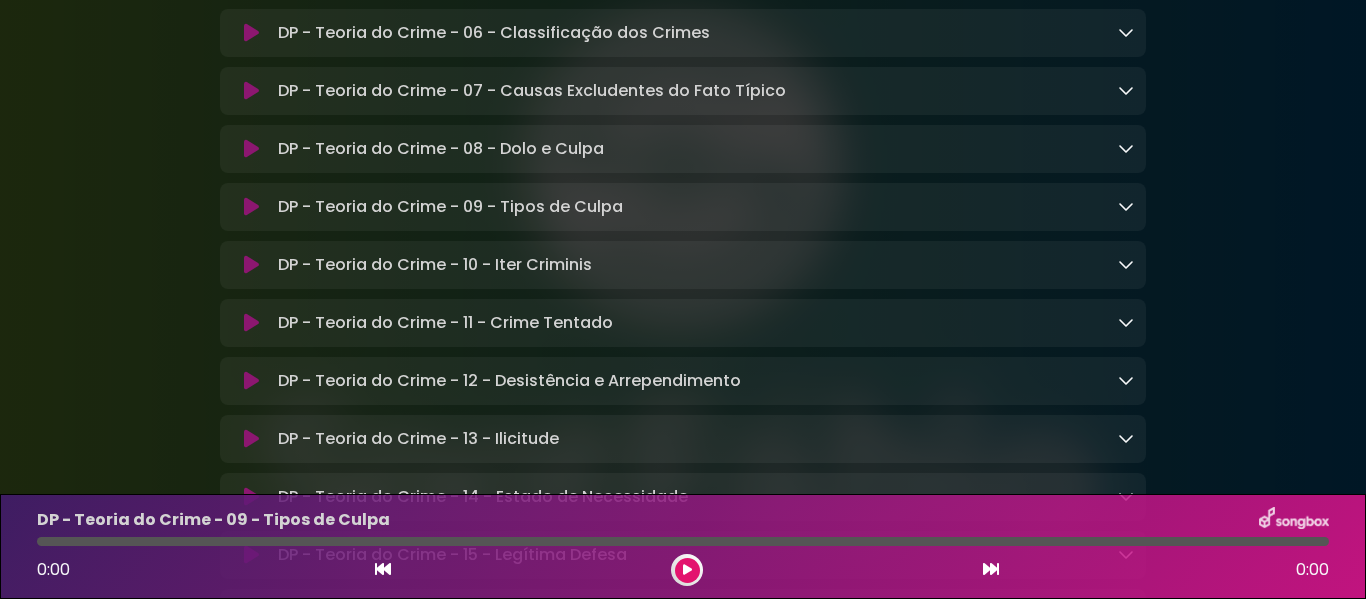 click at bounding box center [251, 149] 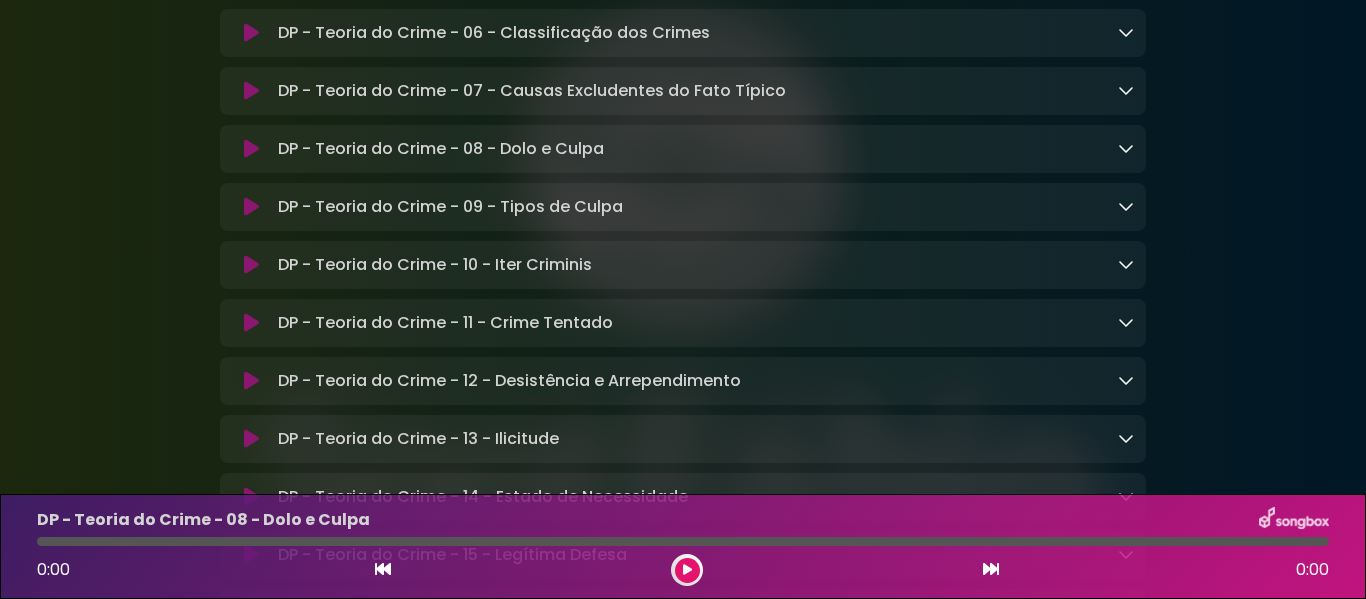 click at bounding box center (687, 570) 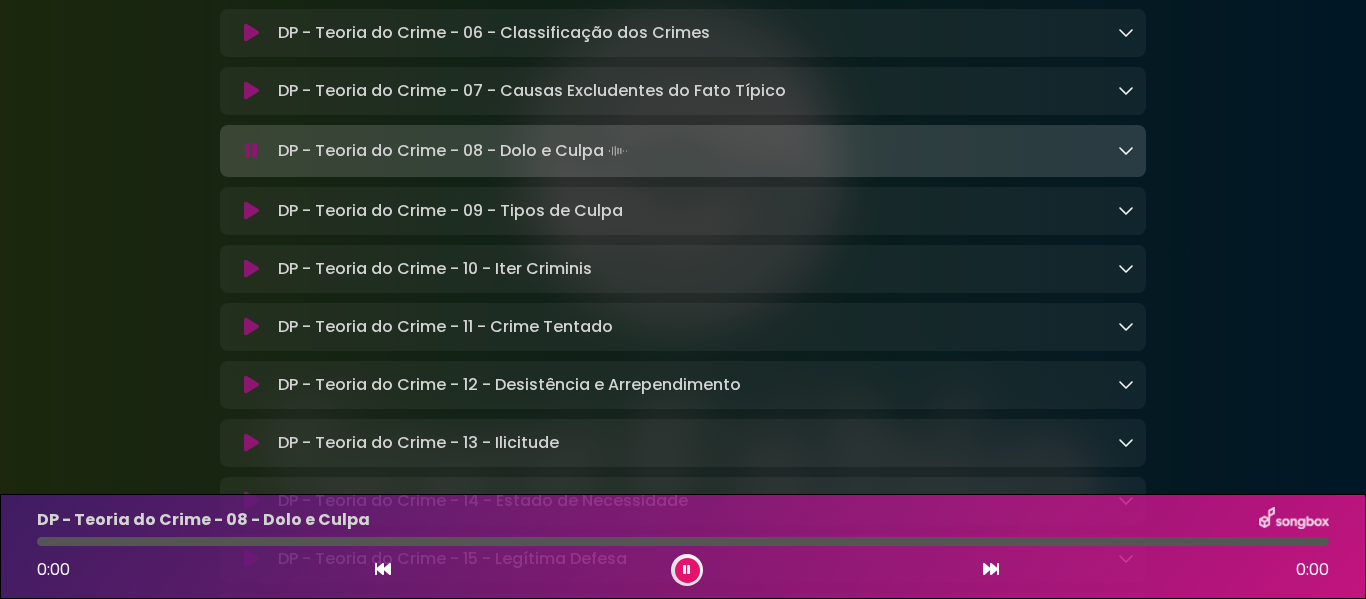 click at bounding box center (687, 570) 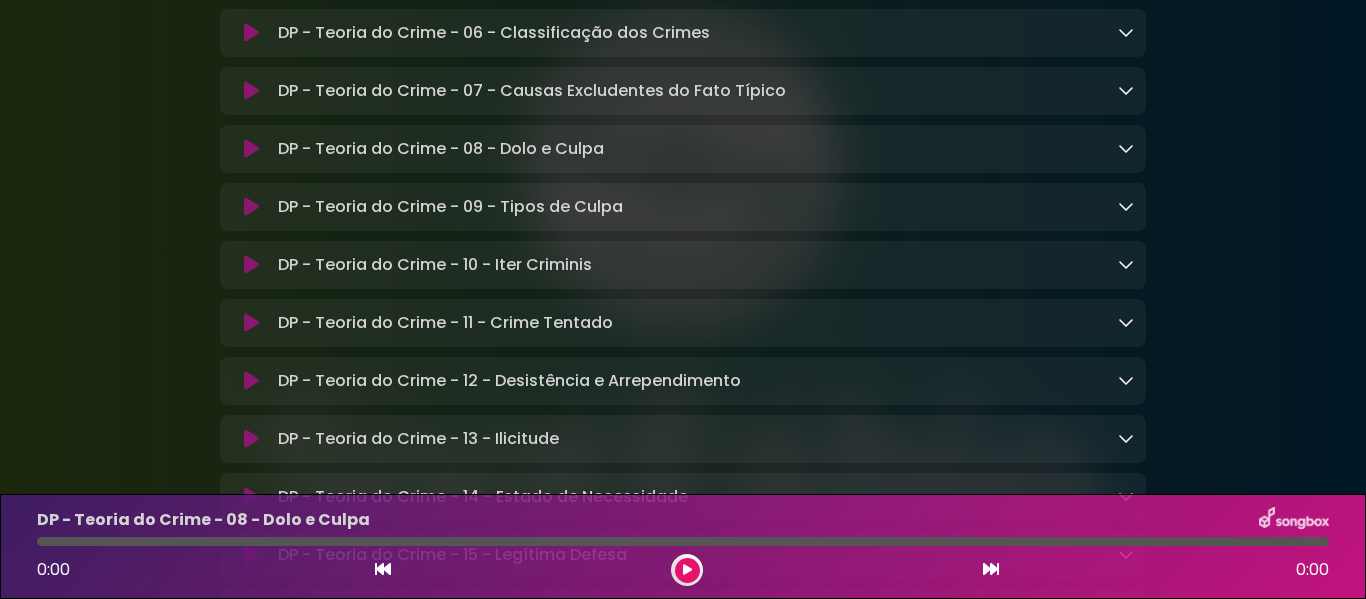 click at bounding box center [687, 570] 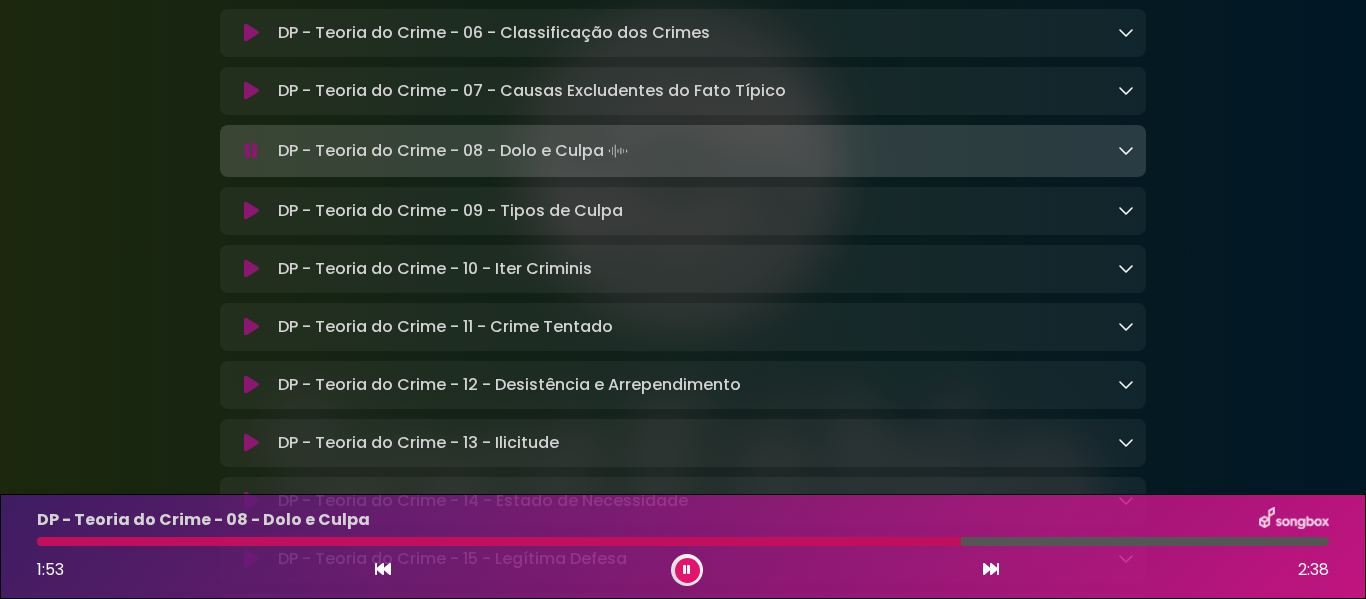click on "DP - Teoria do Crime - 08 - Dolo e Culpa
Loading Track..." at bounding box center [702, 151] 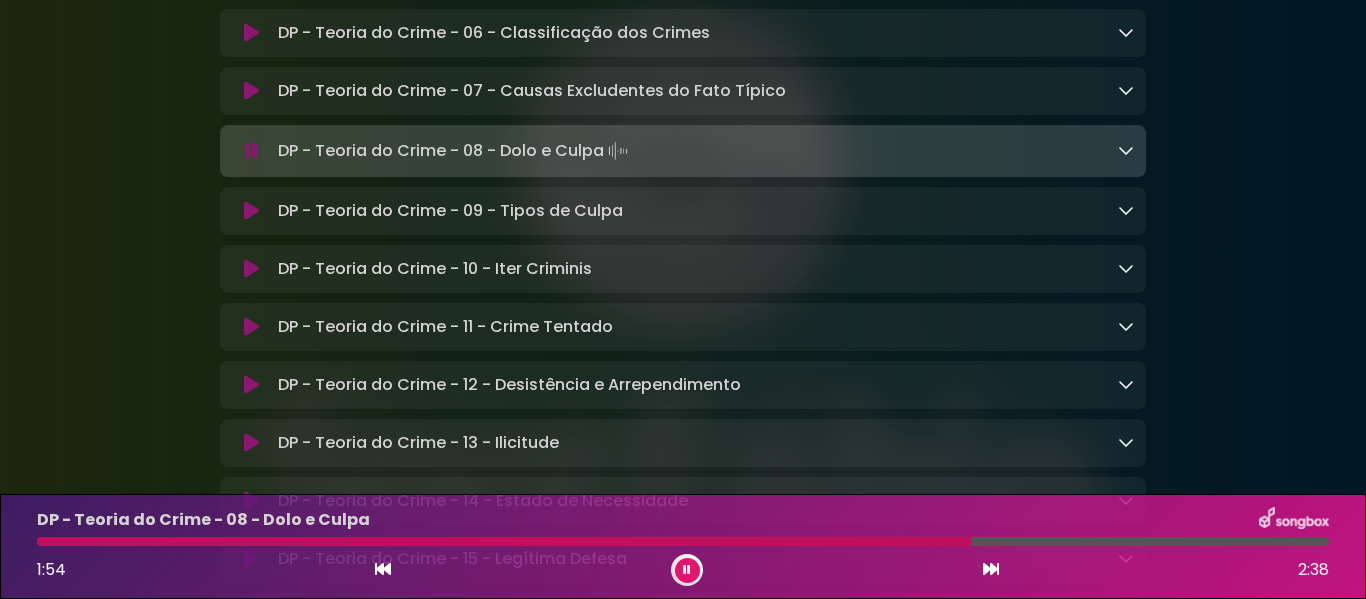 click on "DP - Teoria do Crime - 08 - Dolo e Culpa
Loading Track..." at bounding box center [683, 151] 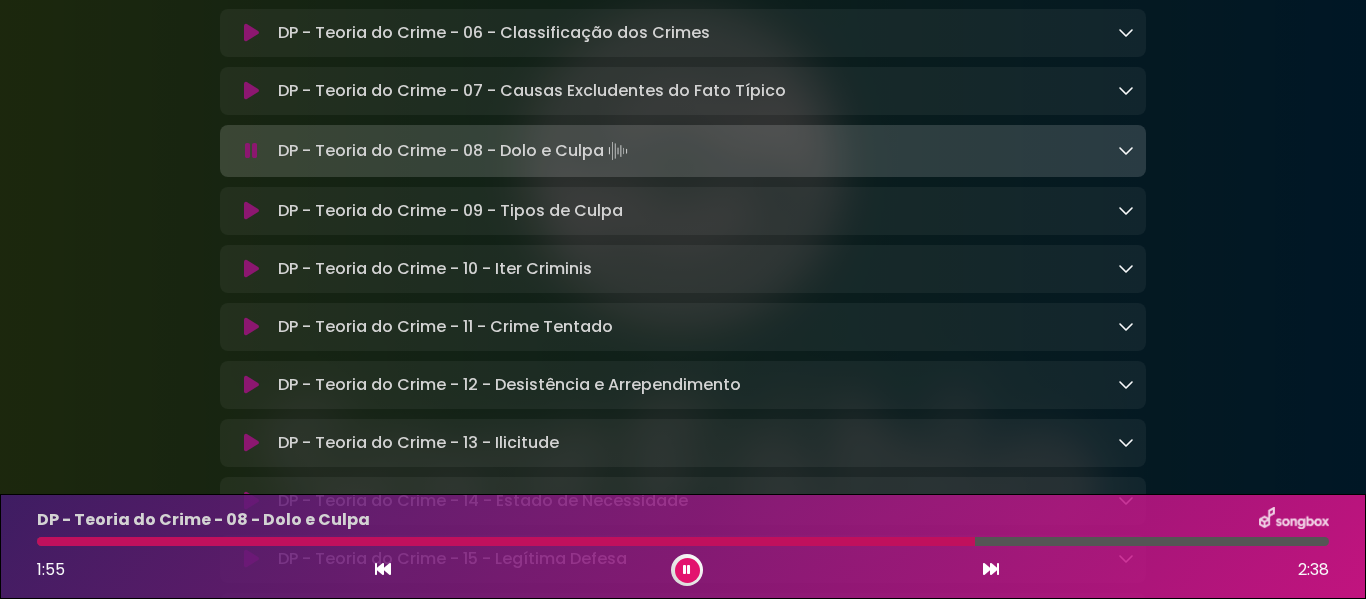 click at bounding box center (1126, 150) 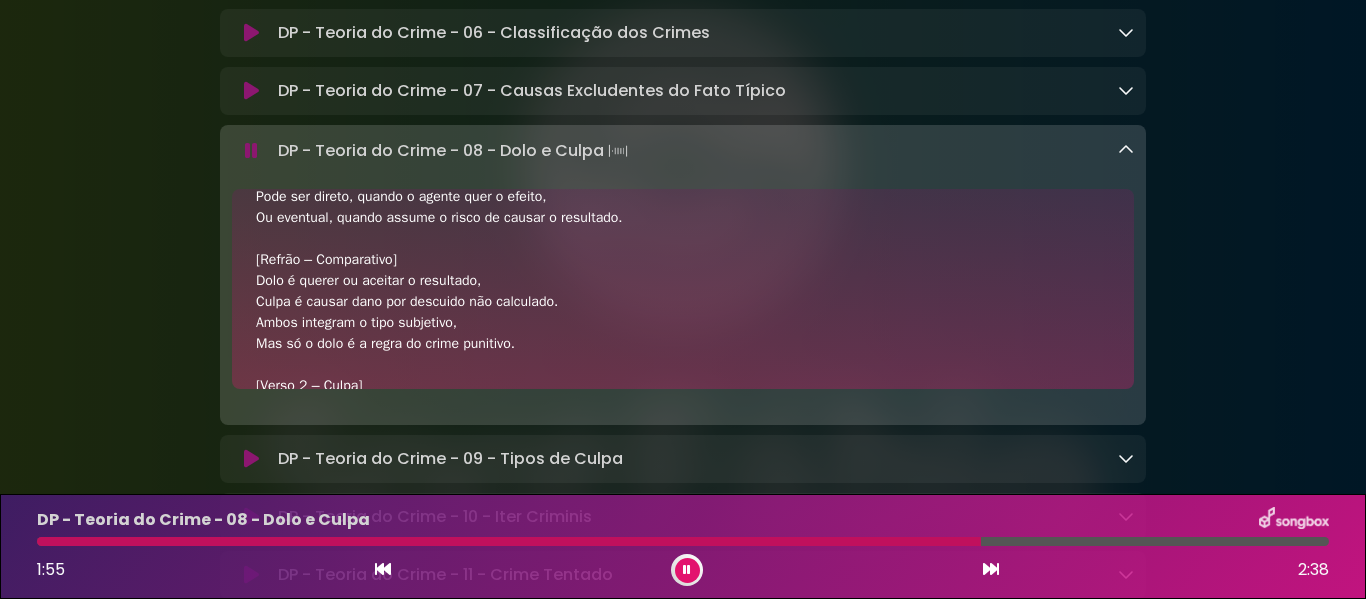 scroll, scrollTop: 415, scrollLeft: 0, axis: vertical 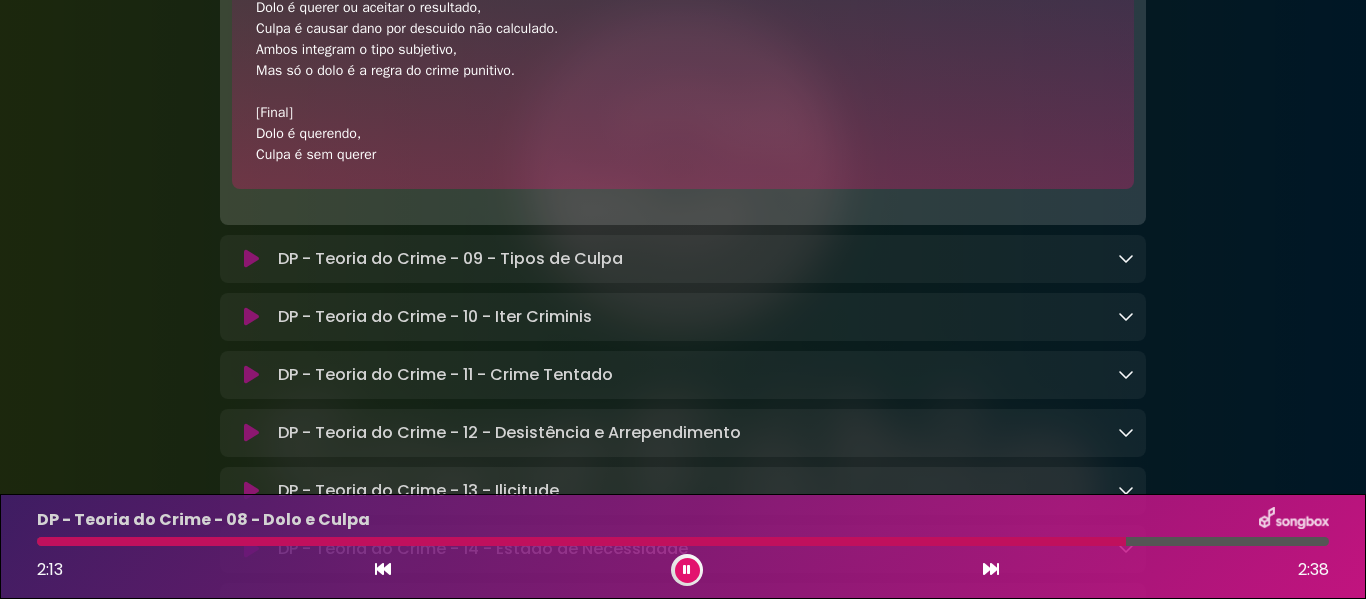 click at bounding box center (1126, -50) 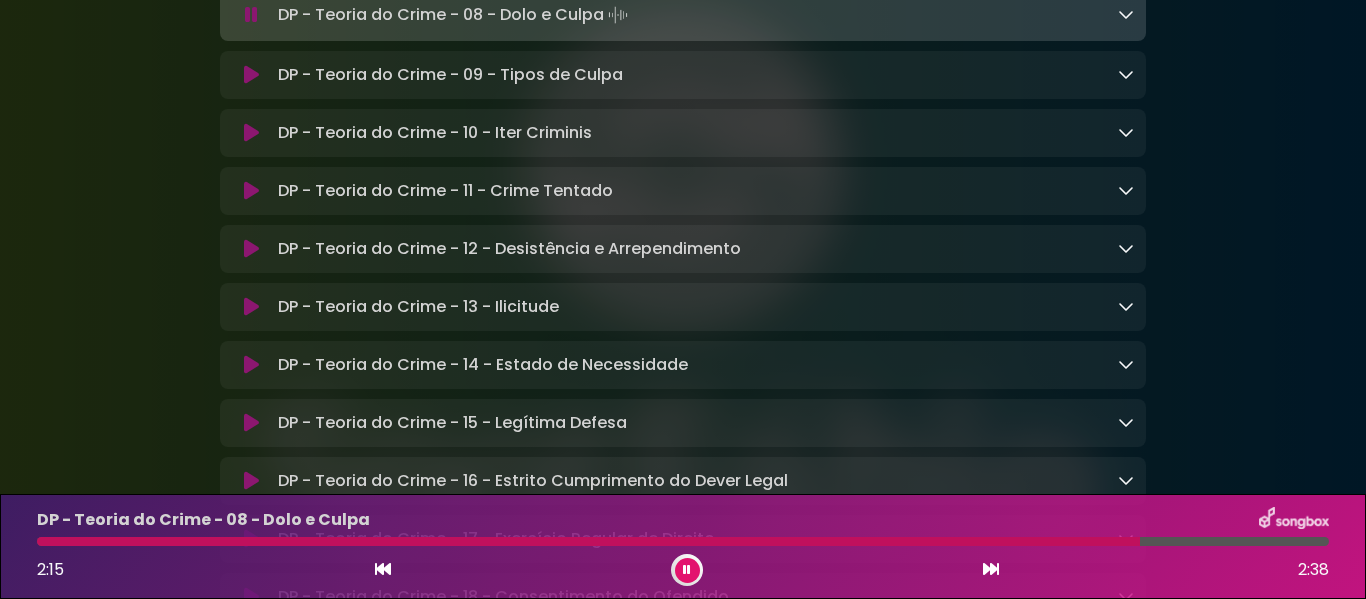 scroll, scrollTop: 9500, scrollLeft: 0, axis: vertical 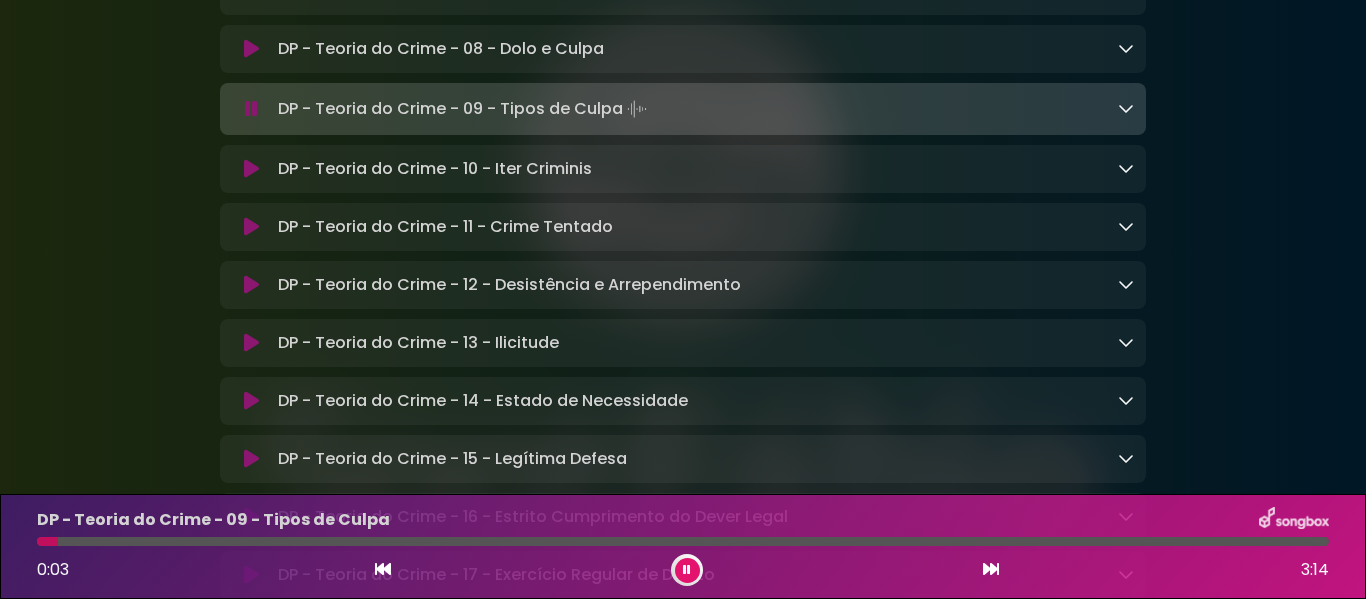 click at bounding box center [251, -9] 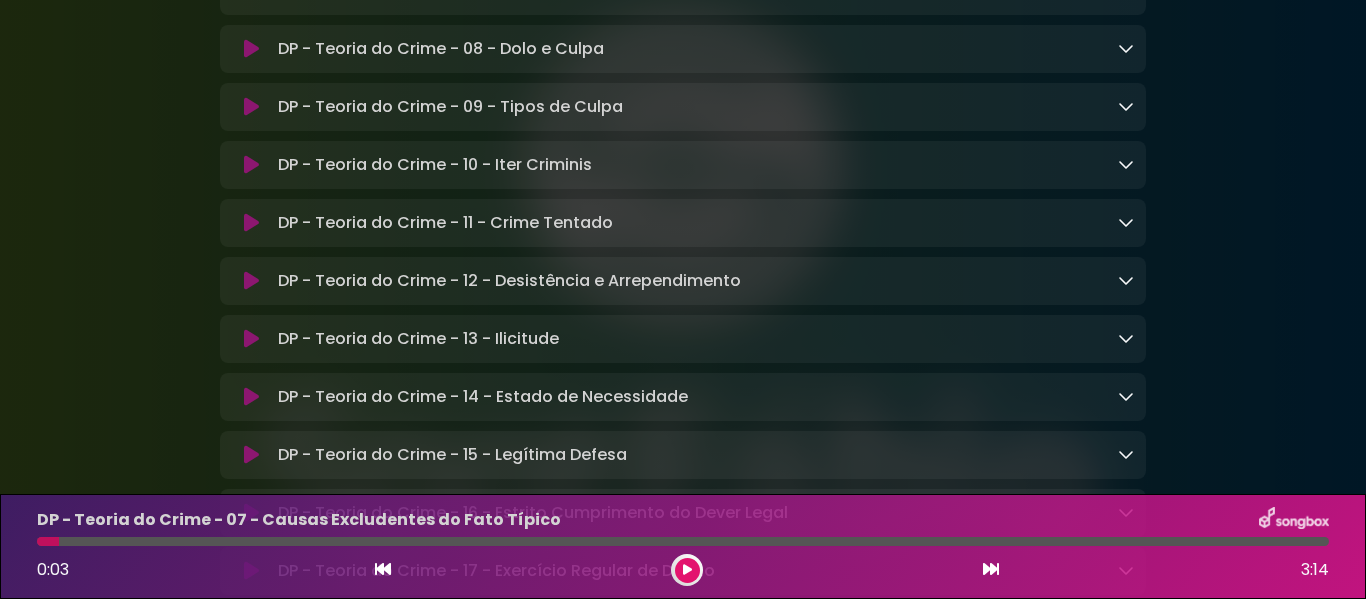 click on "DP - Teoria do Crime - 07 - Causas Excludentes do Fato Típico
Loading Track..." at bounding box center (532, -9) 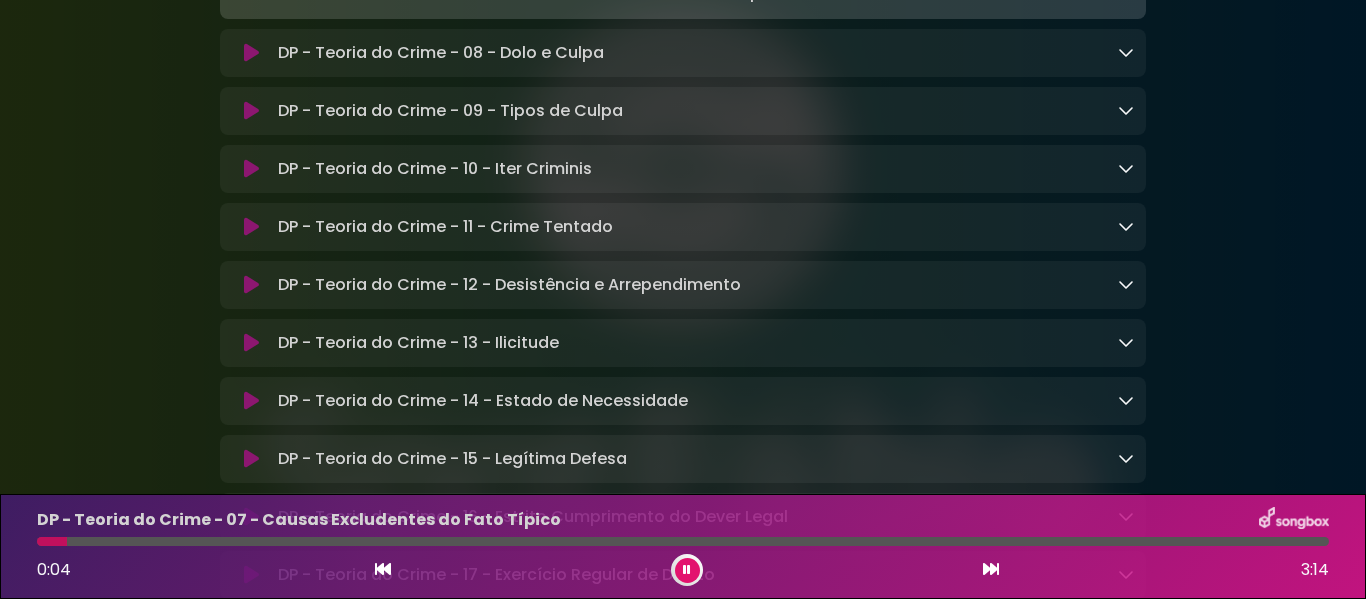 click at bounding box center [251, -7] 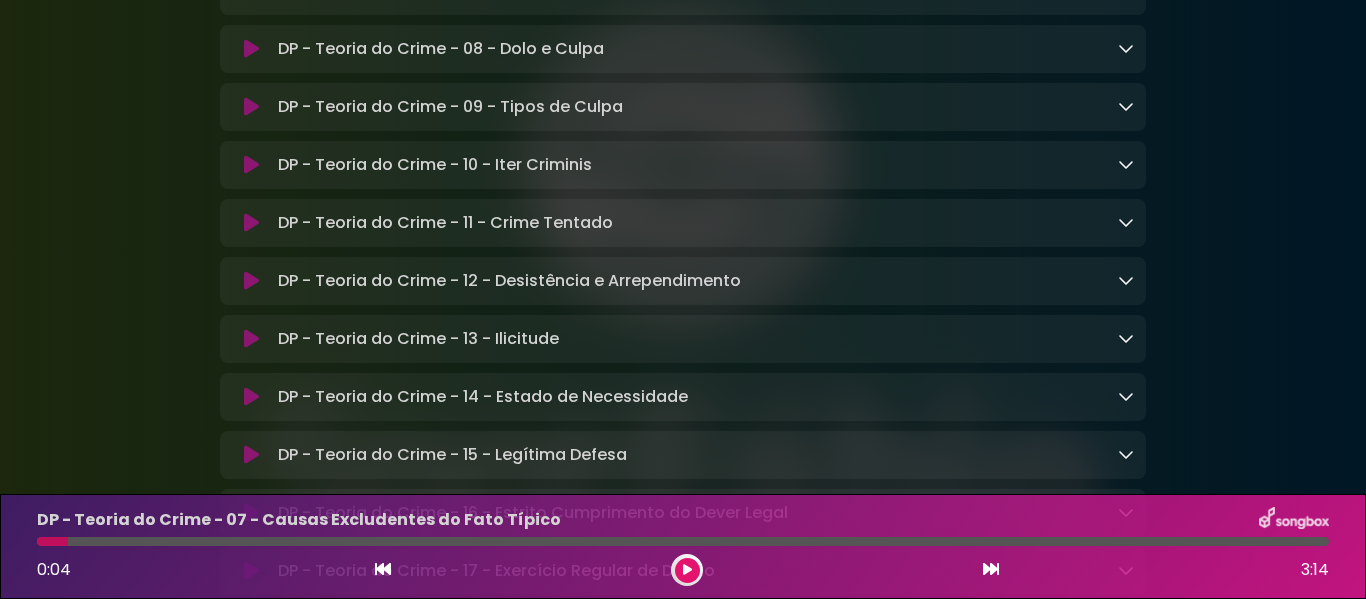 click at bounding box center (251, -9) 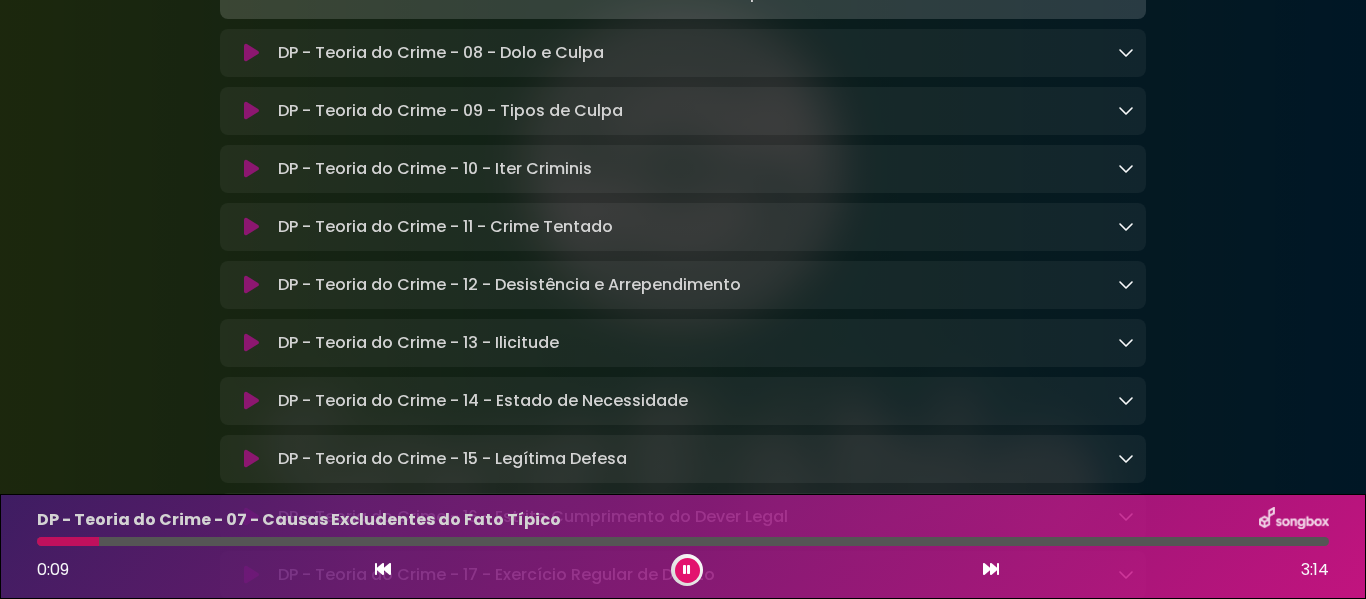 click at bounding box center (251, -7) 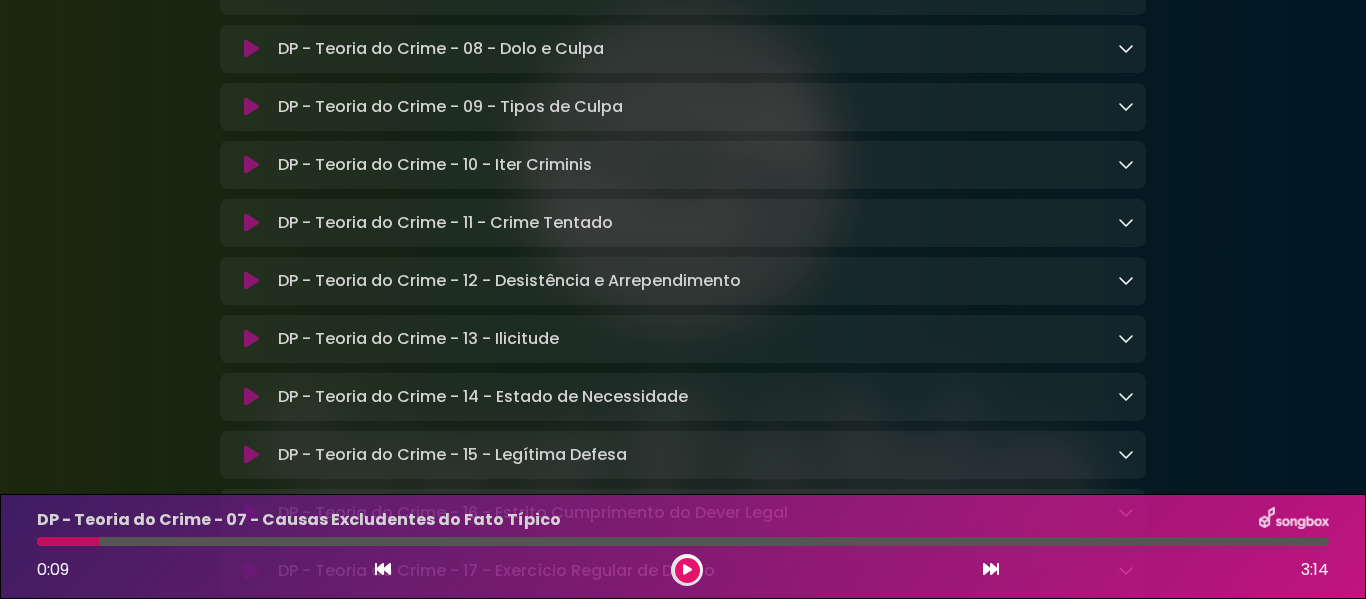click at bounding box center [251, -67] 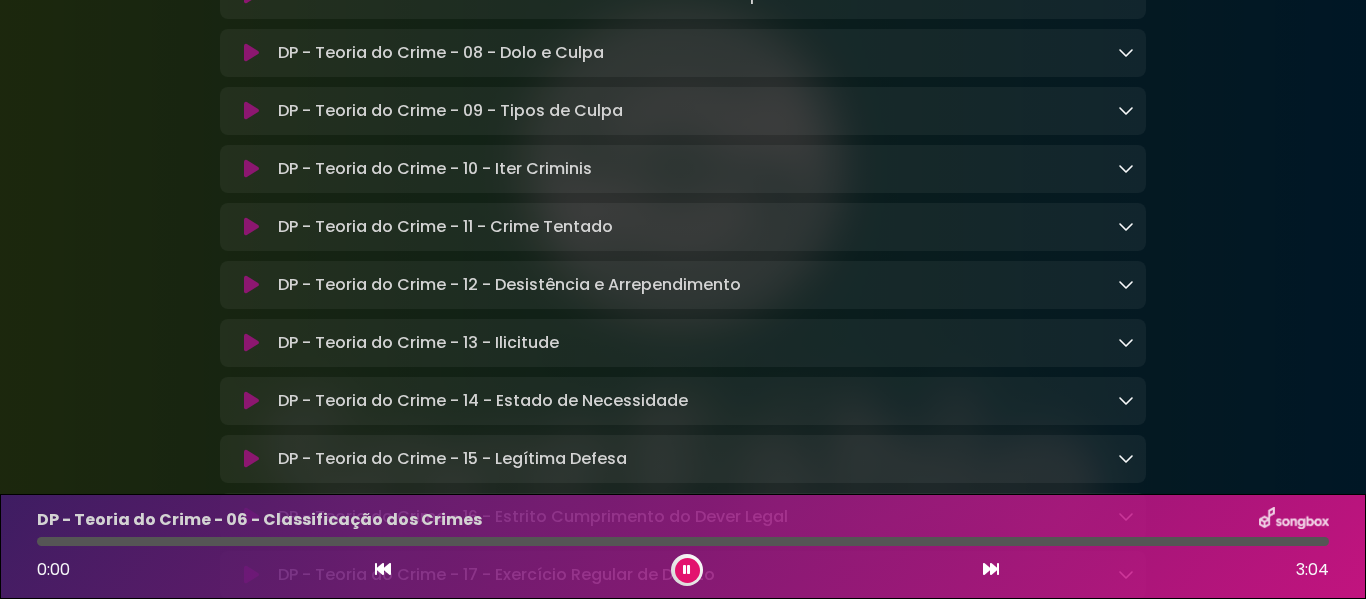 click at bounding box center [251, -65] 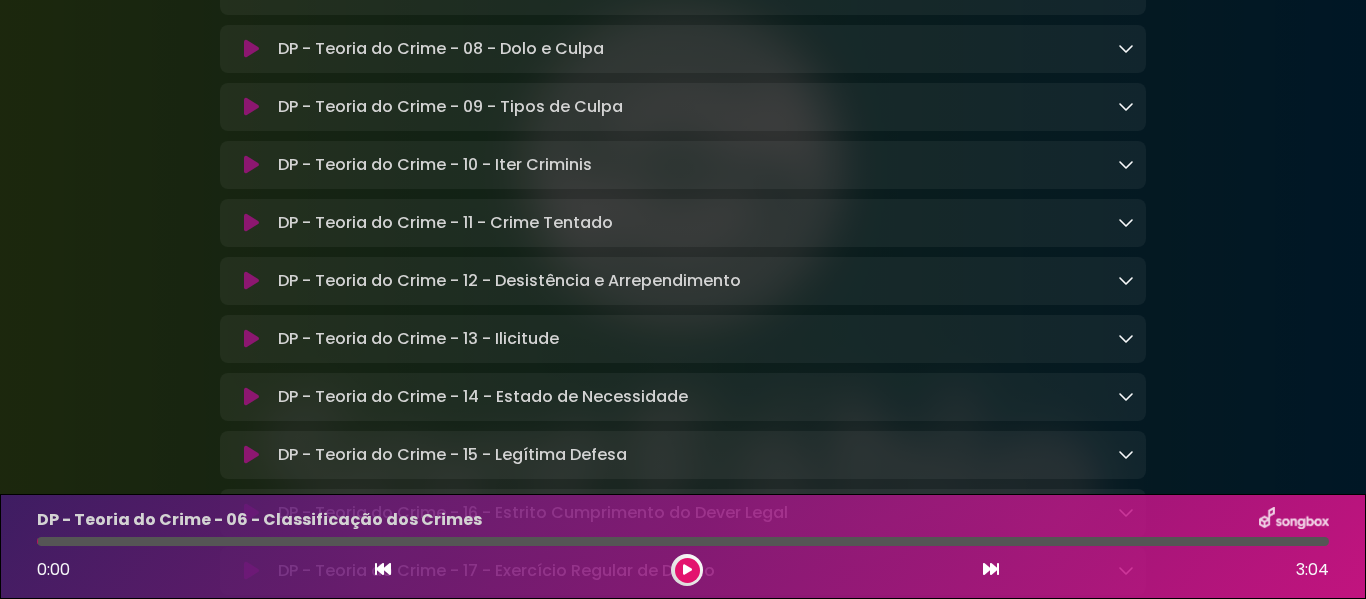 click at bounding box center (251, -67) 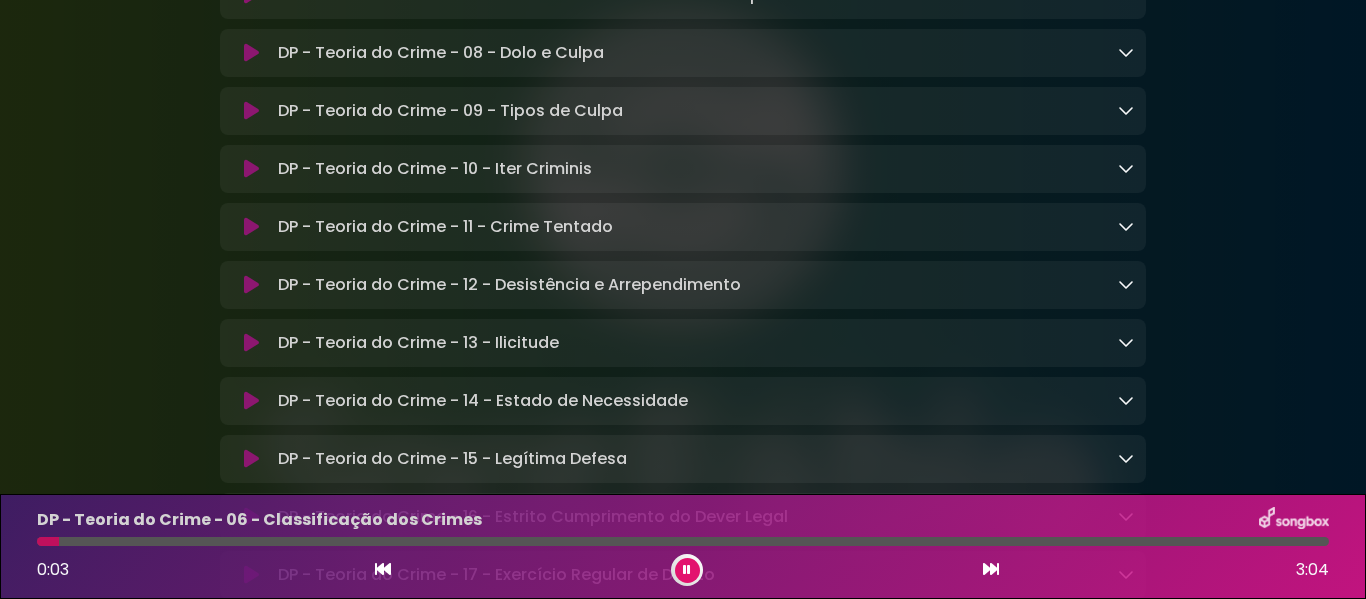 click at bounding box center [683, 541] 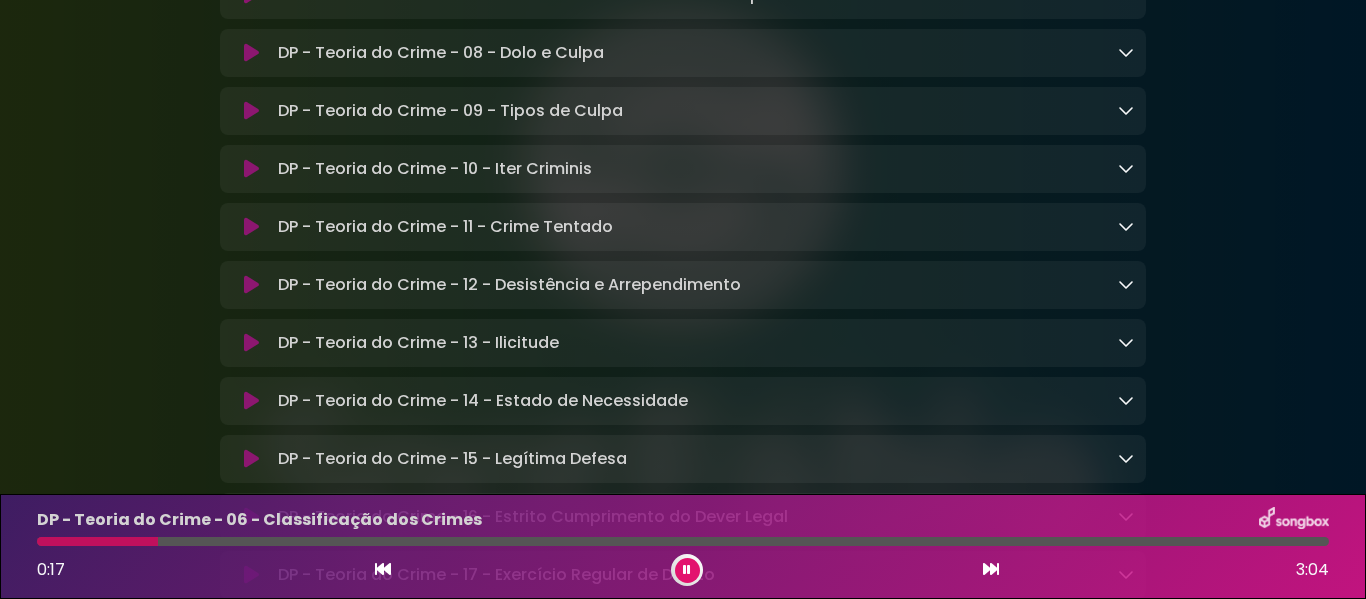 click at bounding box center [991, 569] 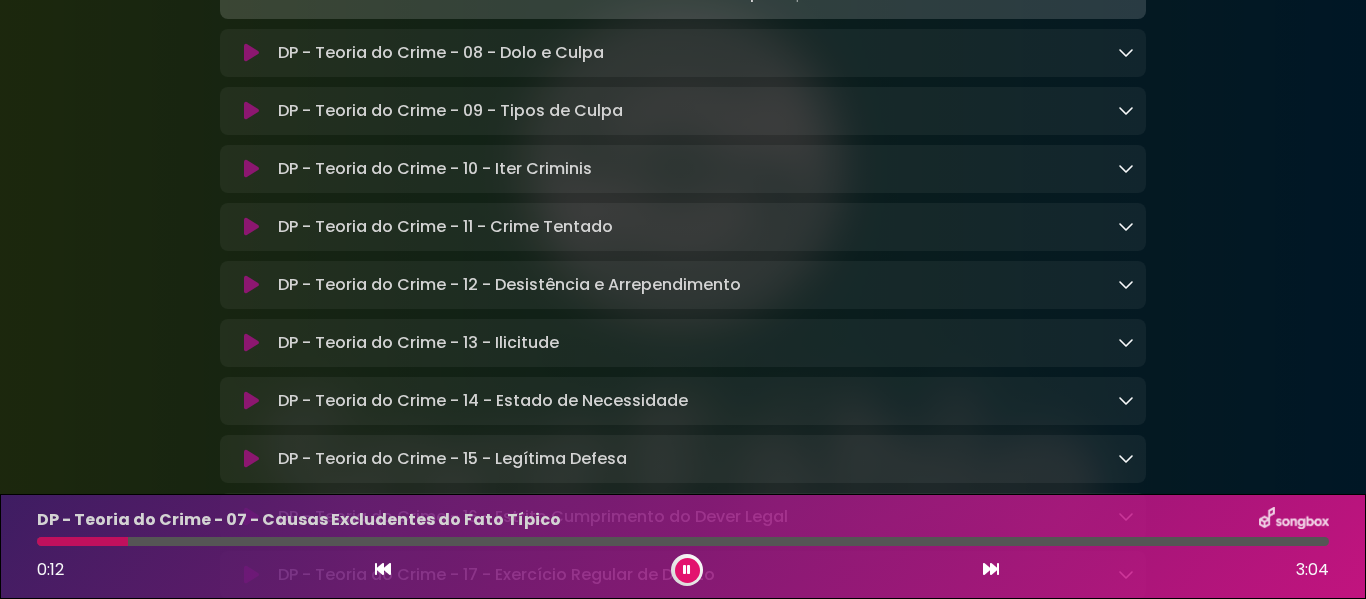 click at bounding box center (251, -7) 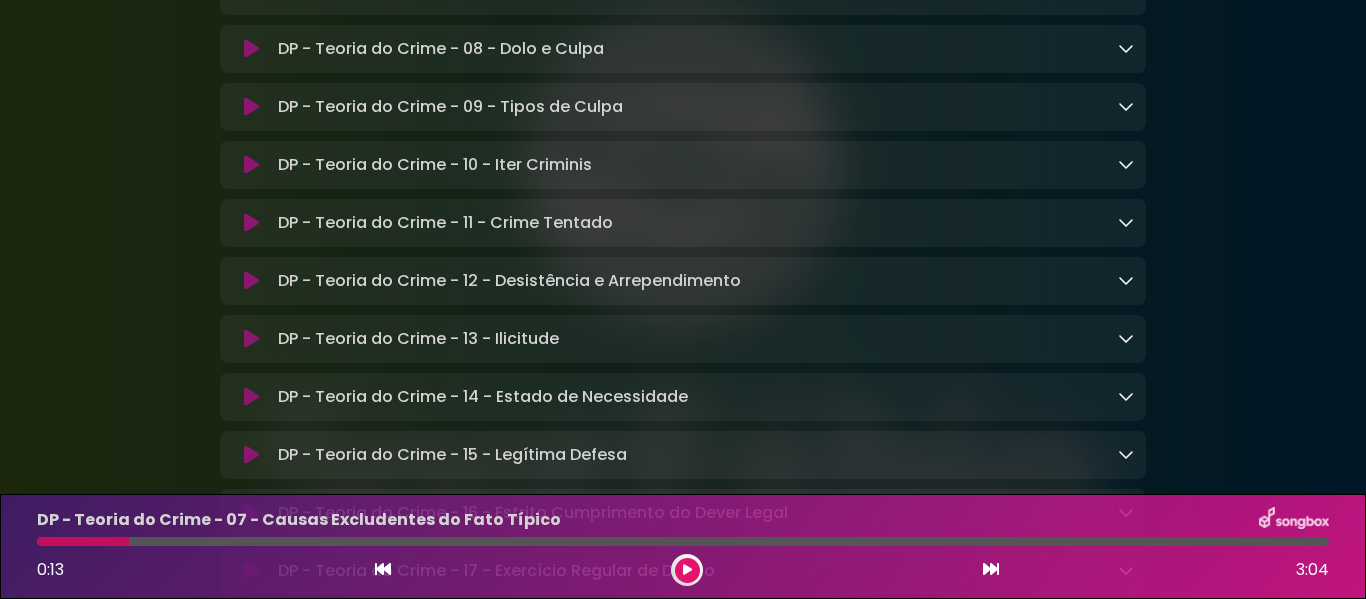 click at bounding box center (251, -9) 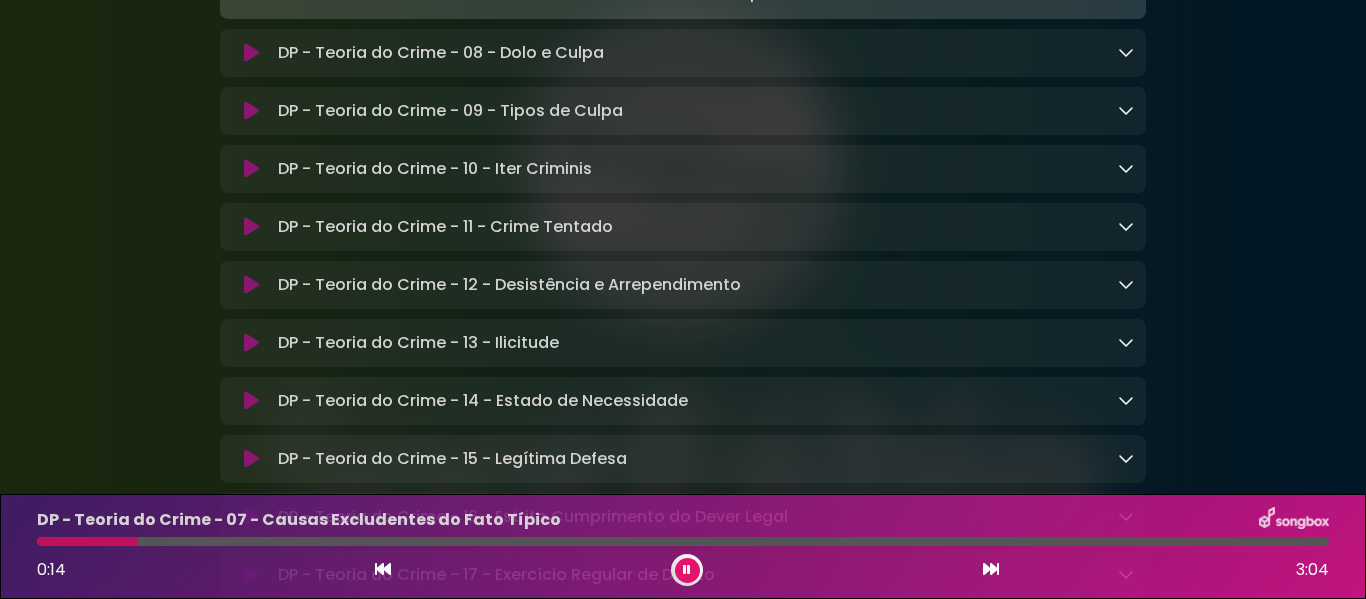 click at bounding box center [991, 569] 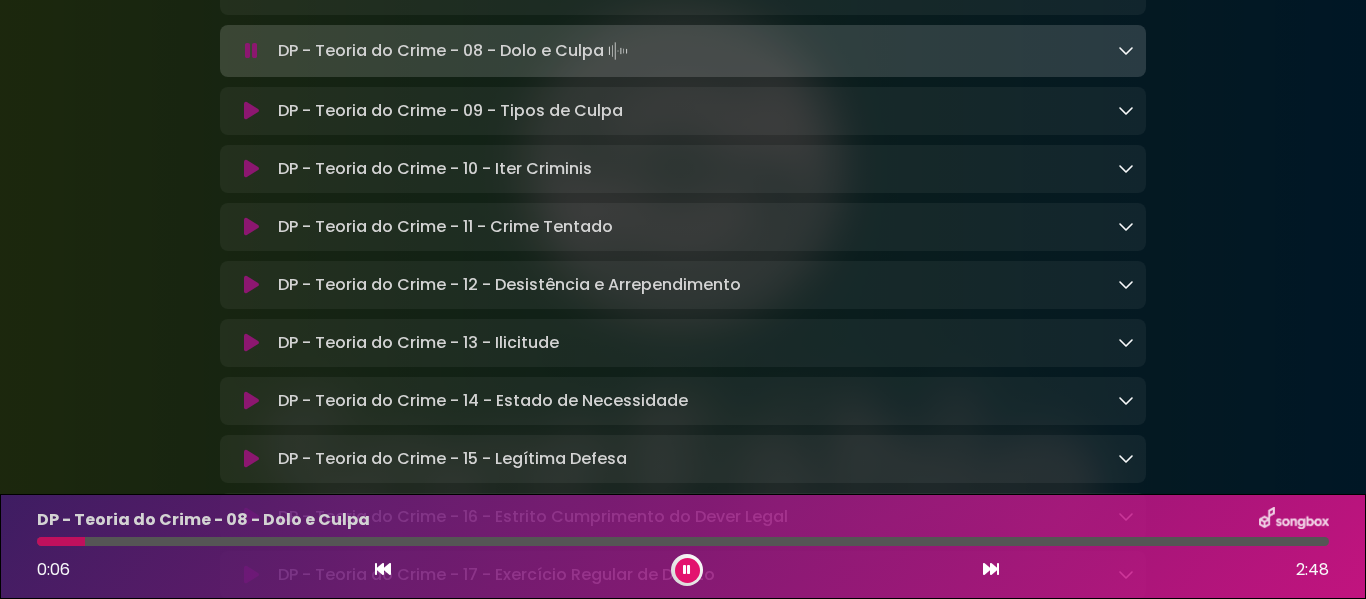click at bounding box center (687, 570) 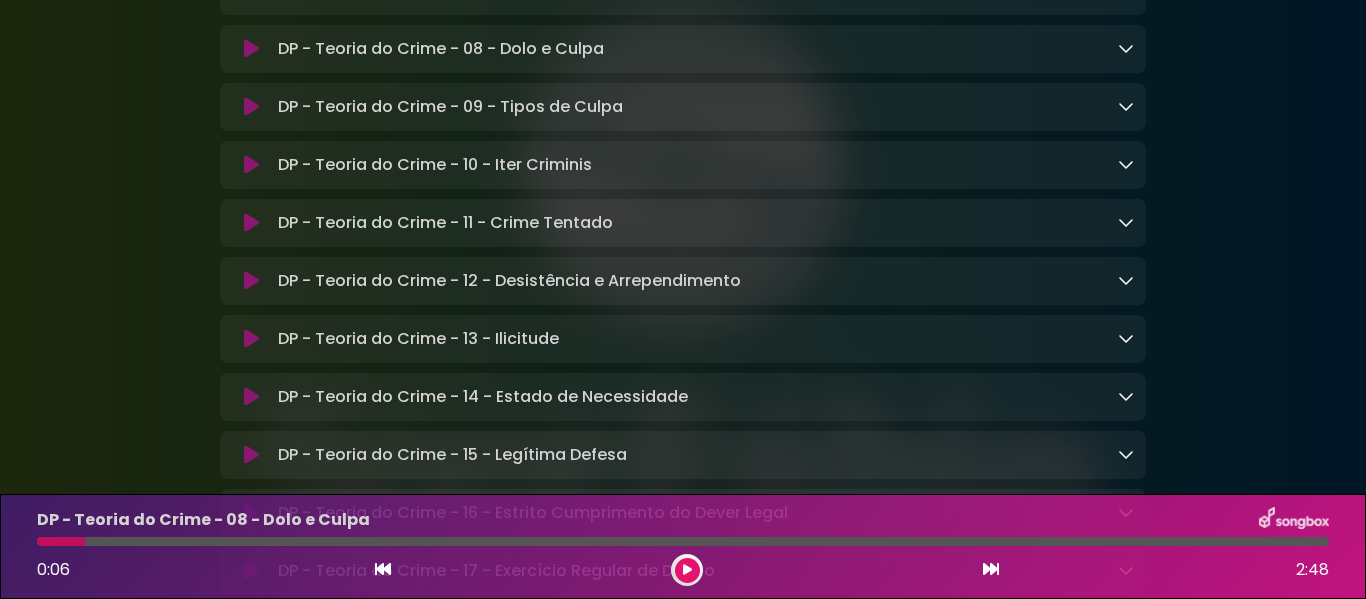 click on "SpotFábio
Grupo Sou
×" at bounding box center [683, -3728] 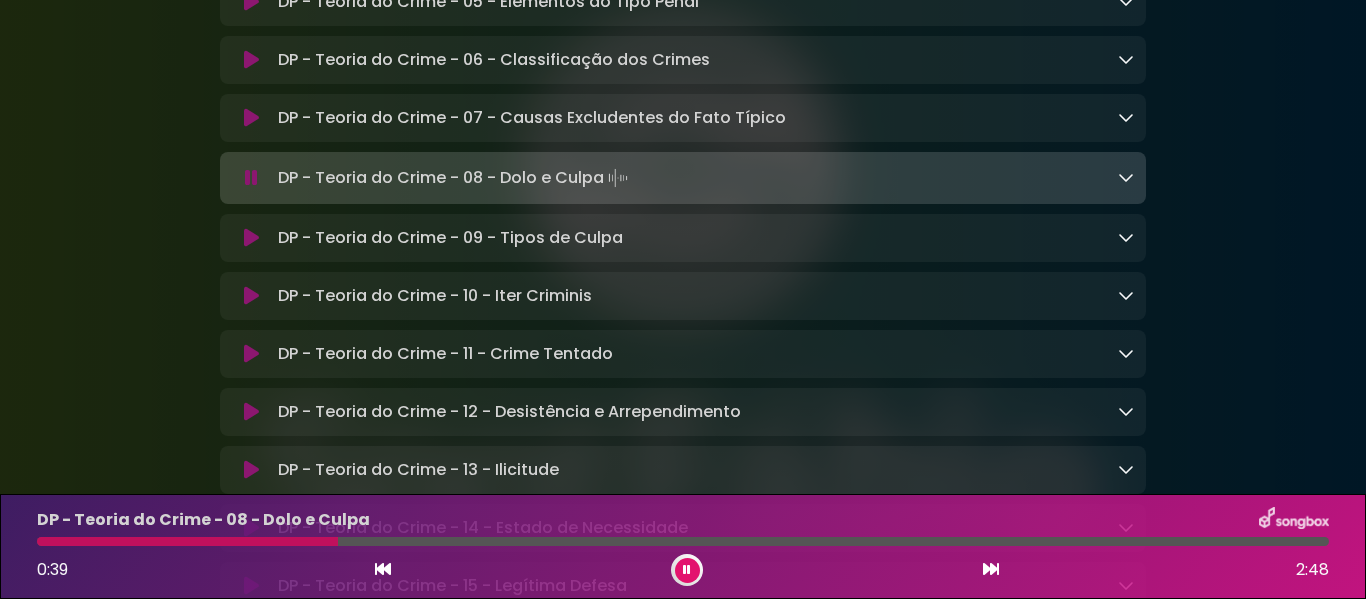 scroll, scrollTop: 9300, scrollLeft: 0, axis: vertical 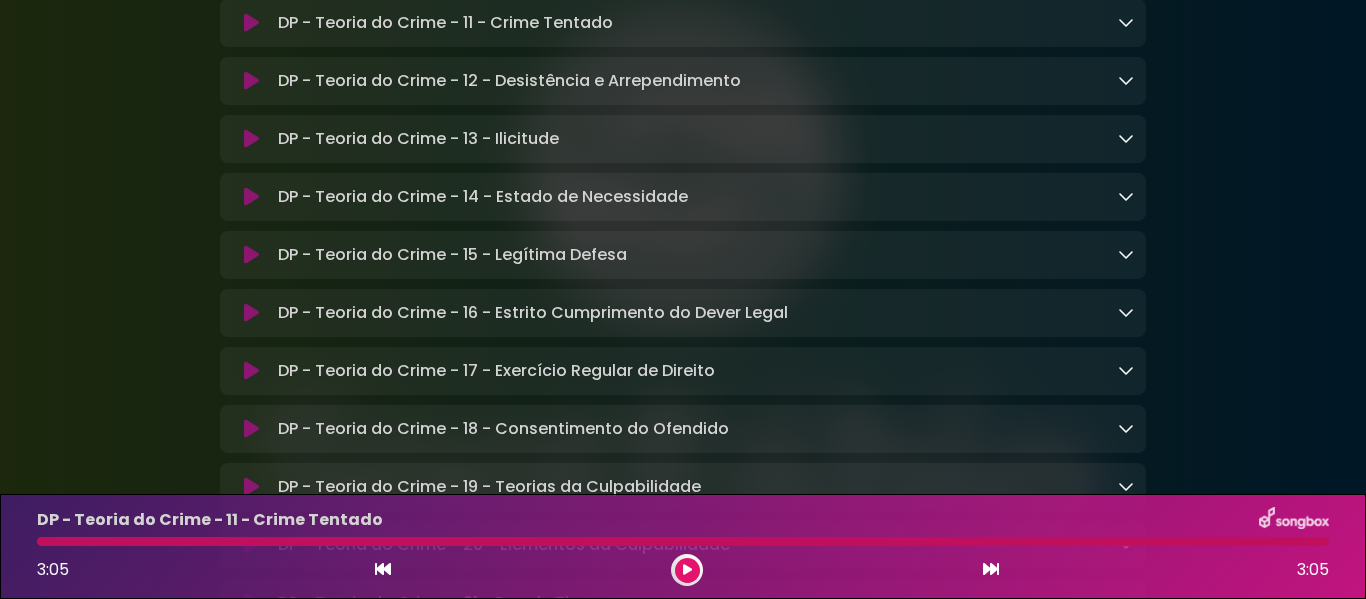 click at bounding box center (991, 569) 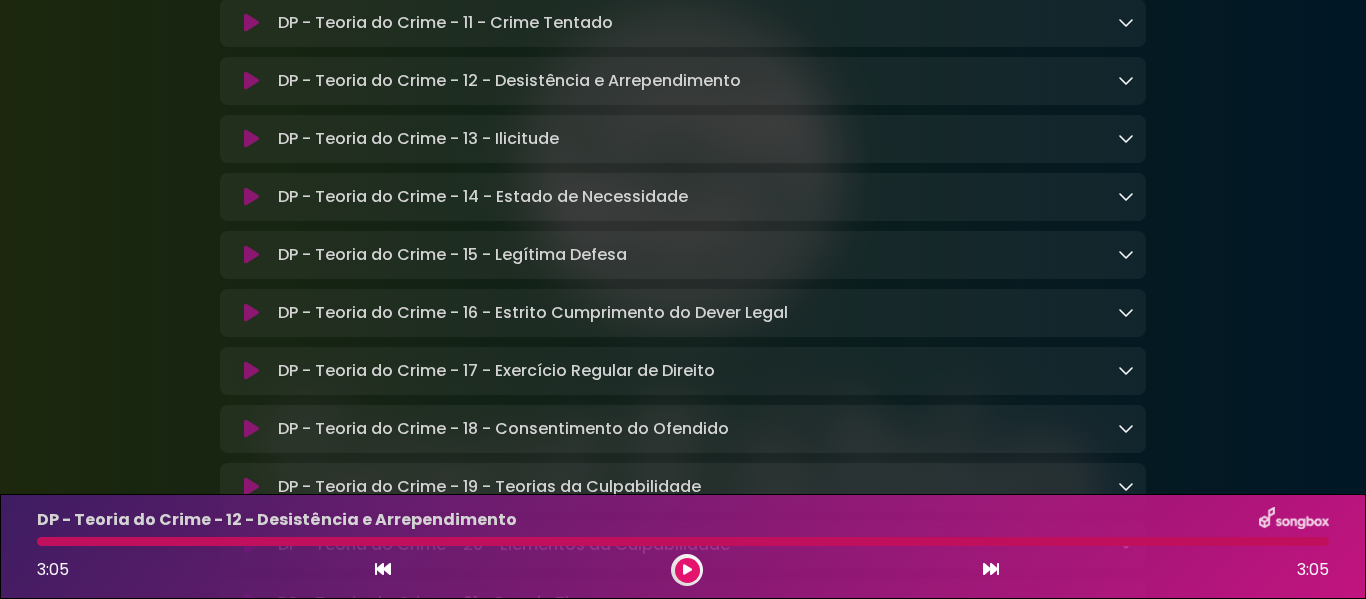 click at bounding box center [687, 570] 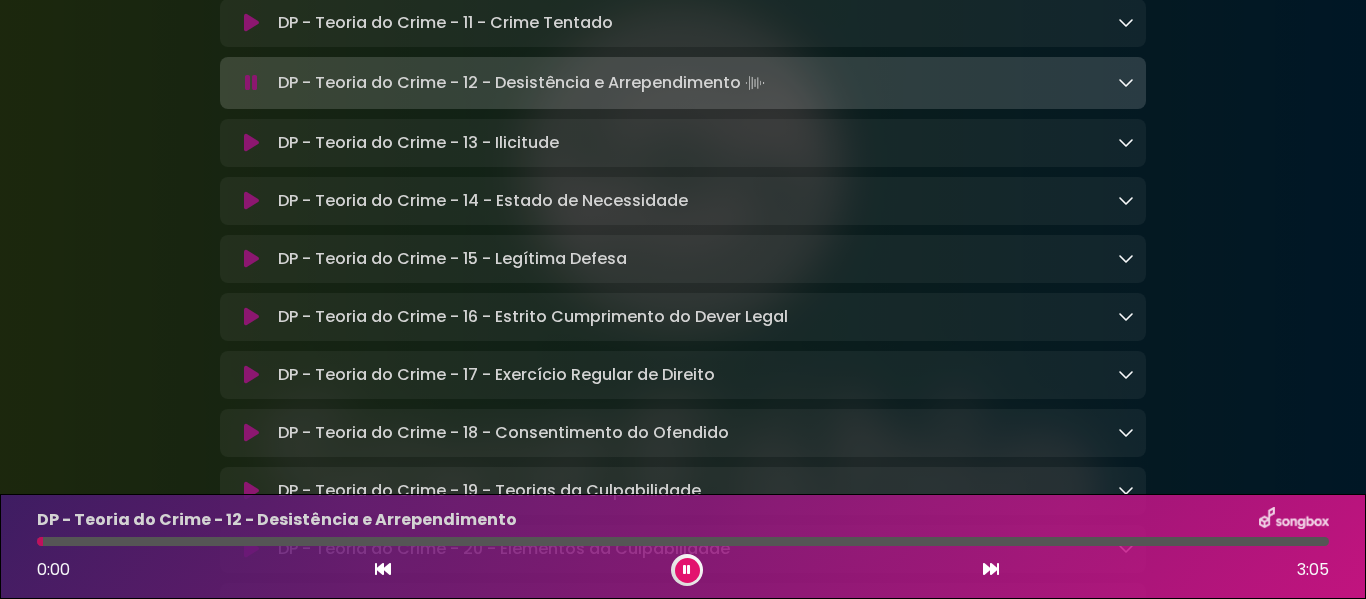 click at bounding box center [687, 570] 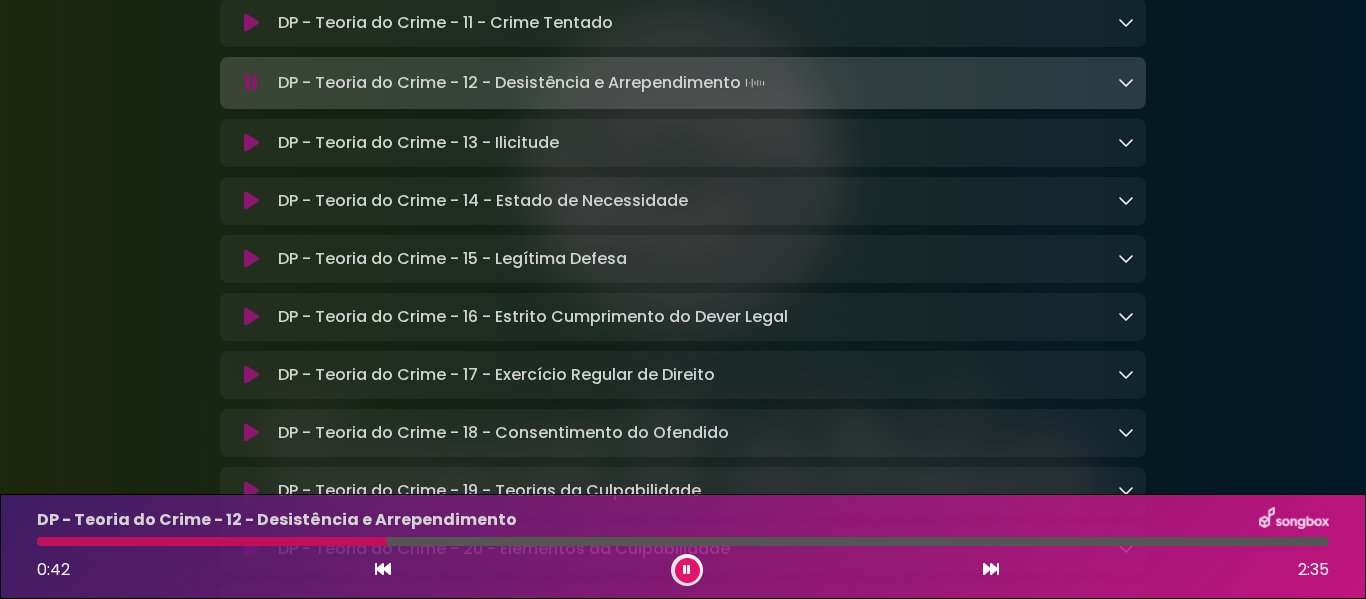 click at bounding box center (687, 570) 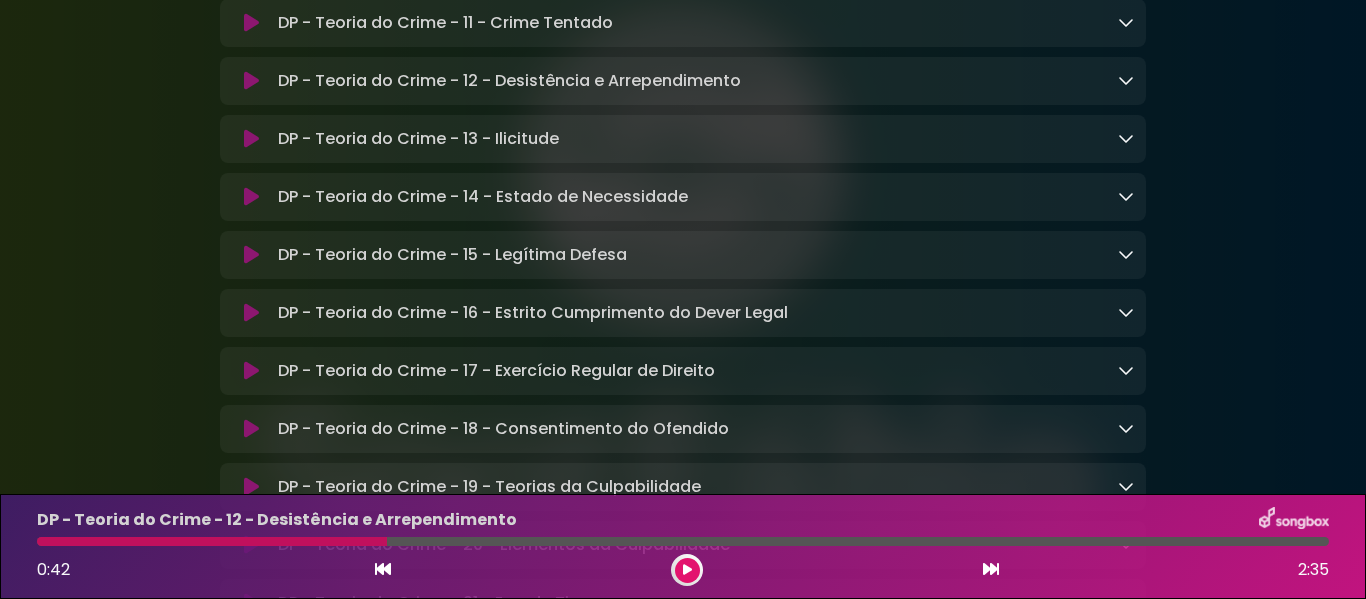 click at bounding box center [991, 569] 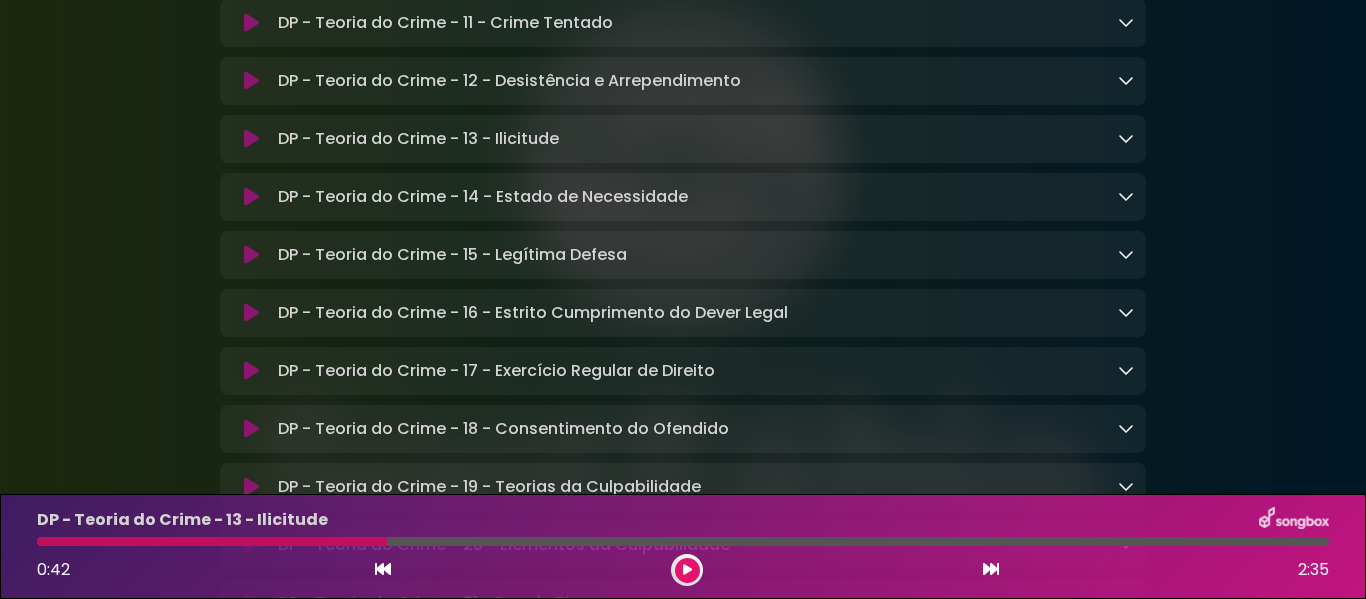 click at bounding box center [687, 570] 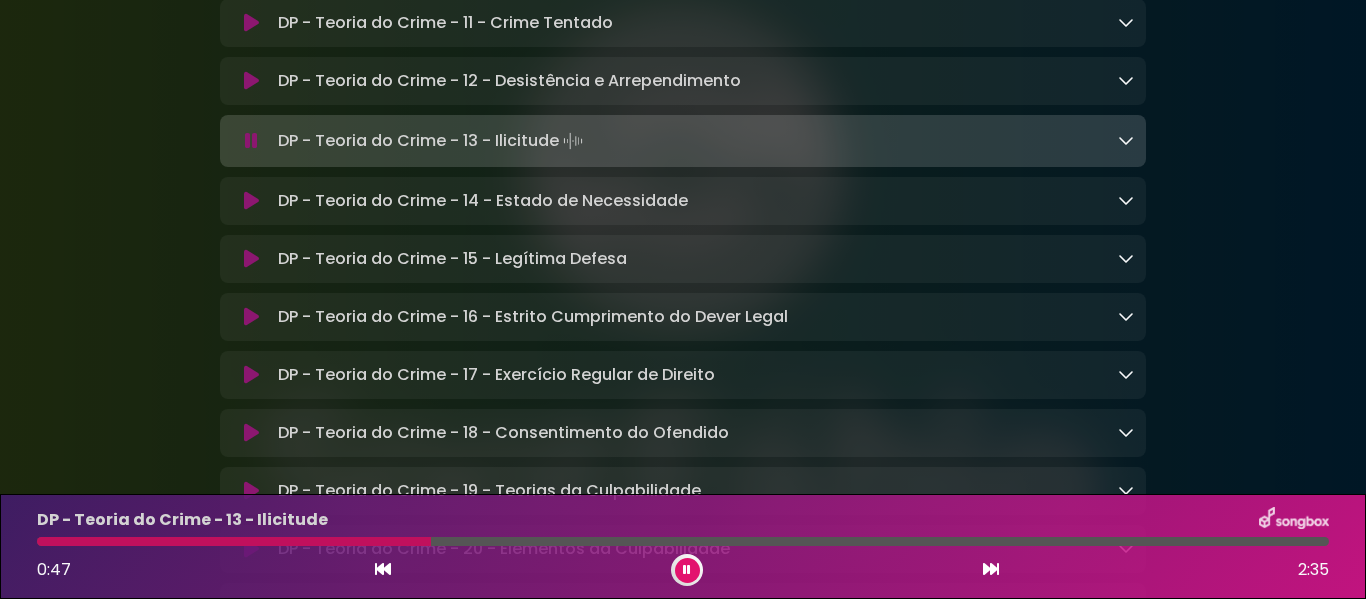 click at bounding box center [991, 569] 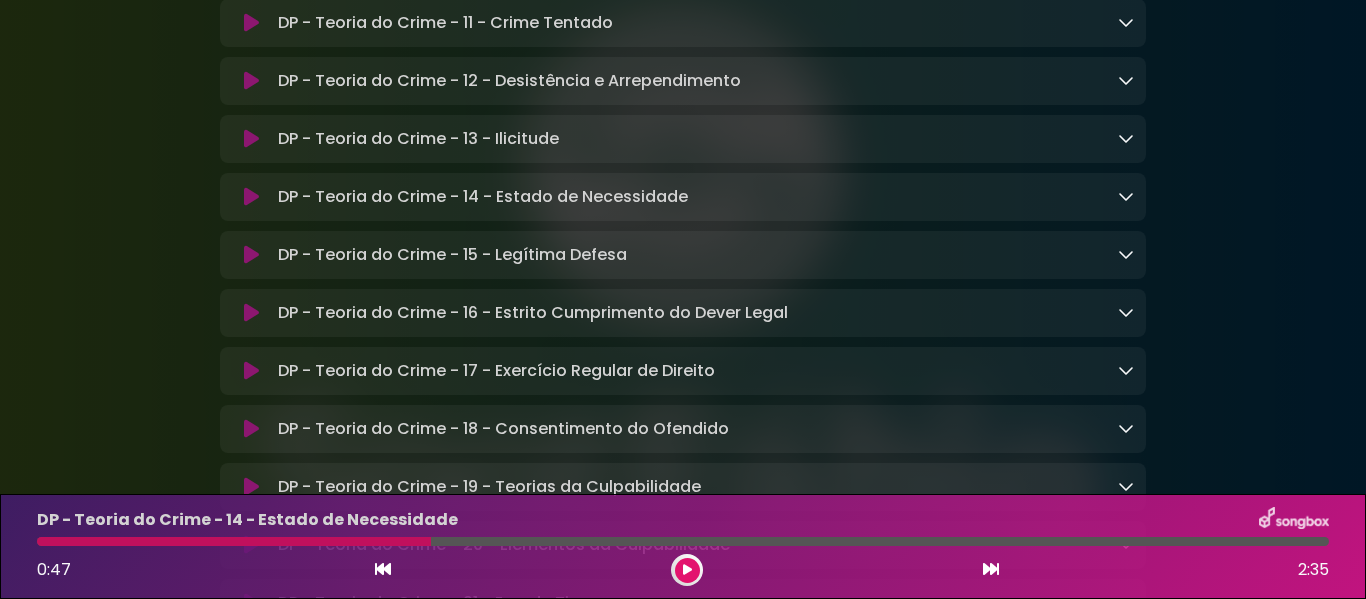 click at bounding box center [251, 197] 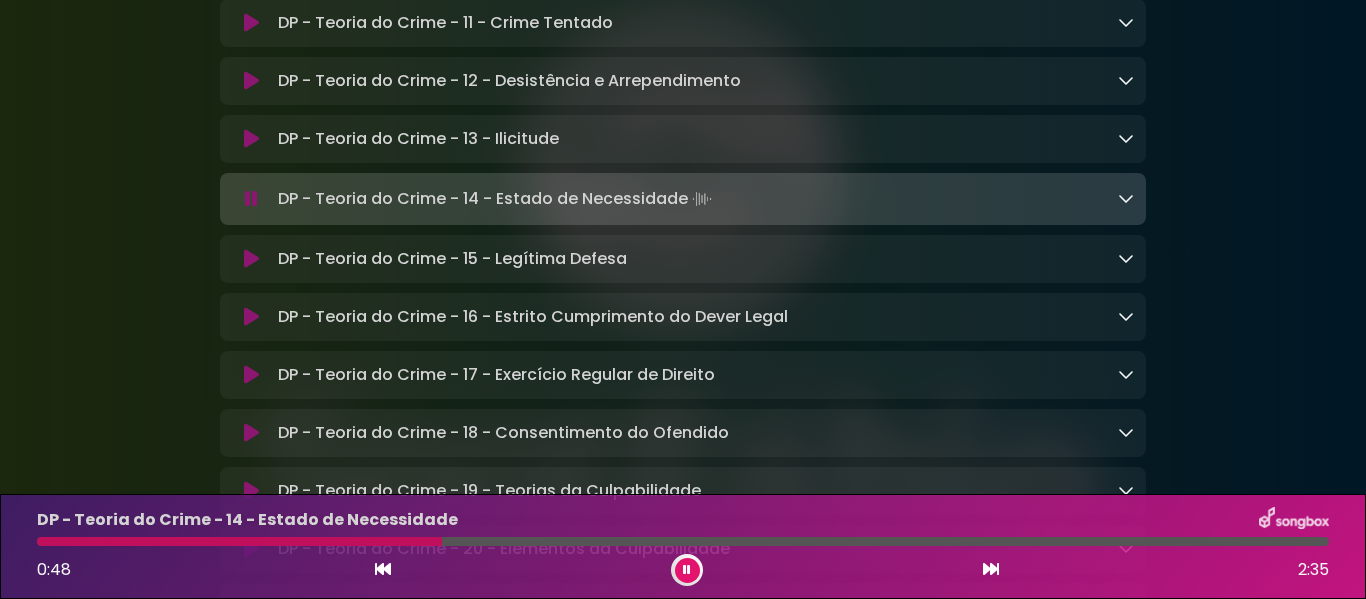 click at bounding box center (251, 199) 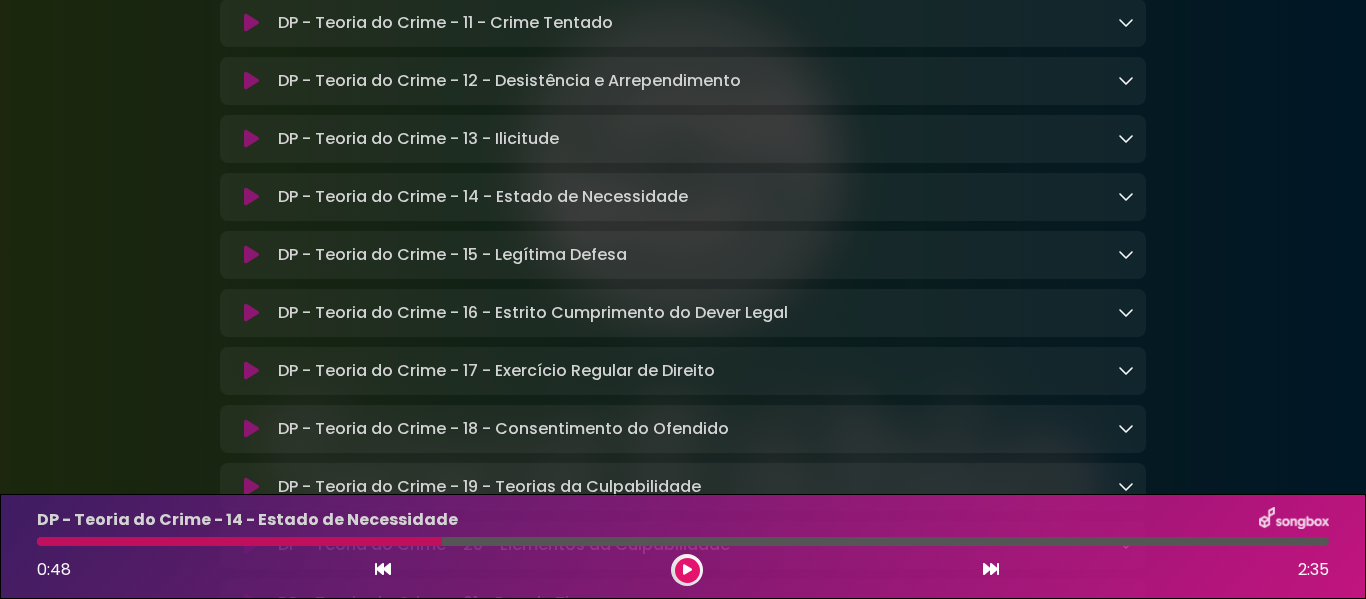click at bounding box center [251, 197] 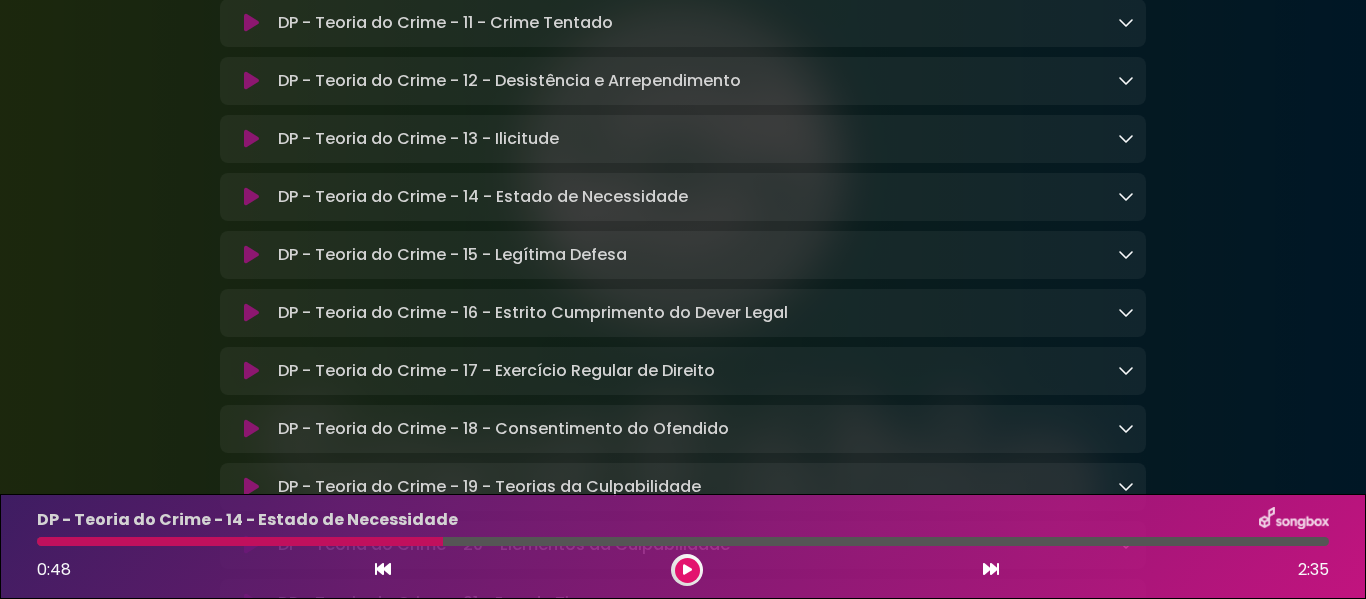 click at bounding box center (251, 197) 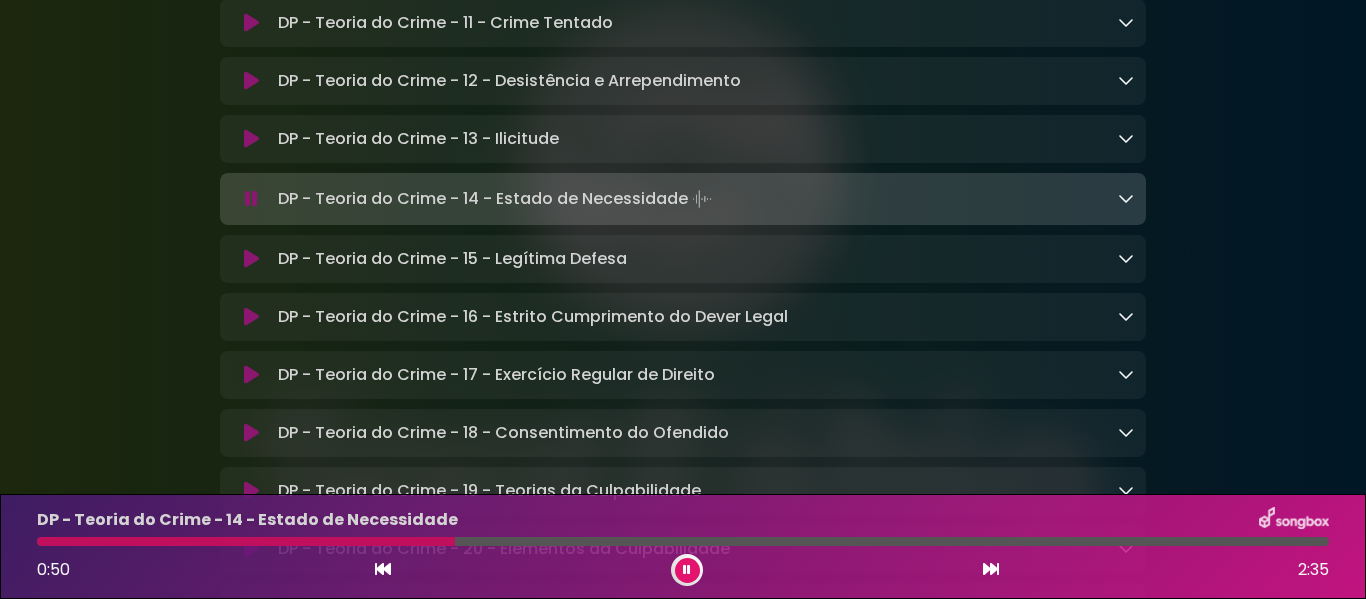 click at bounding box center (251, 259) 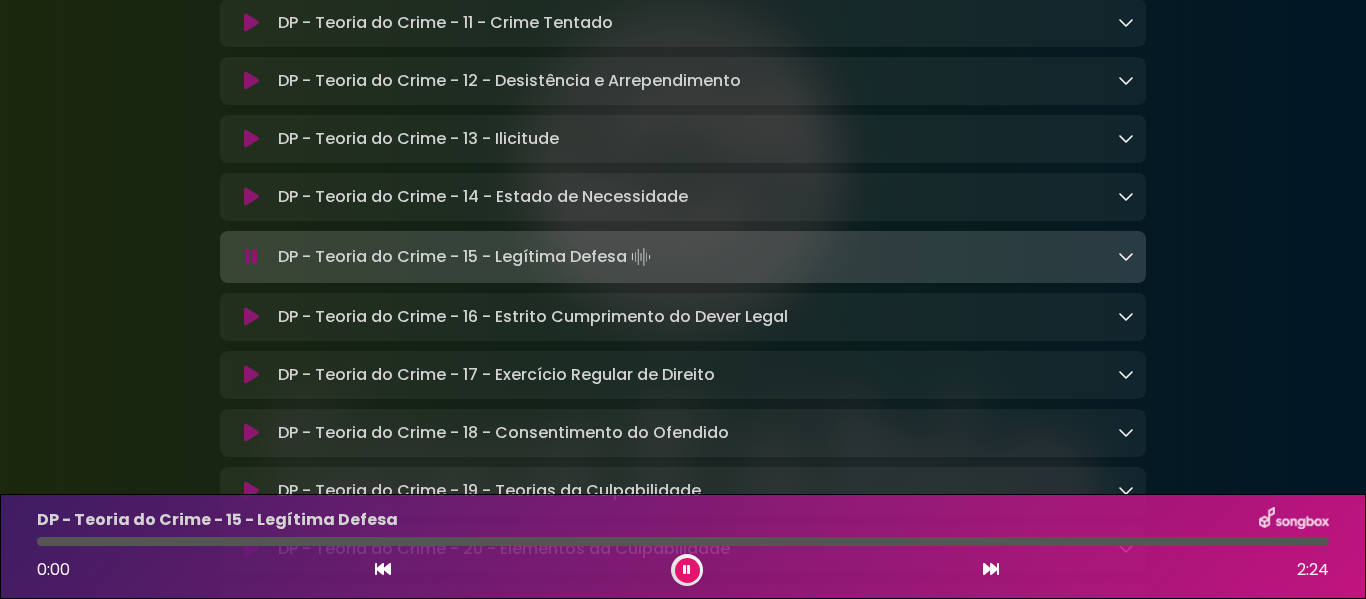 click at bounding box center (251, 257) 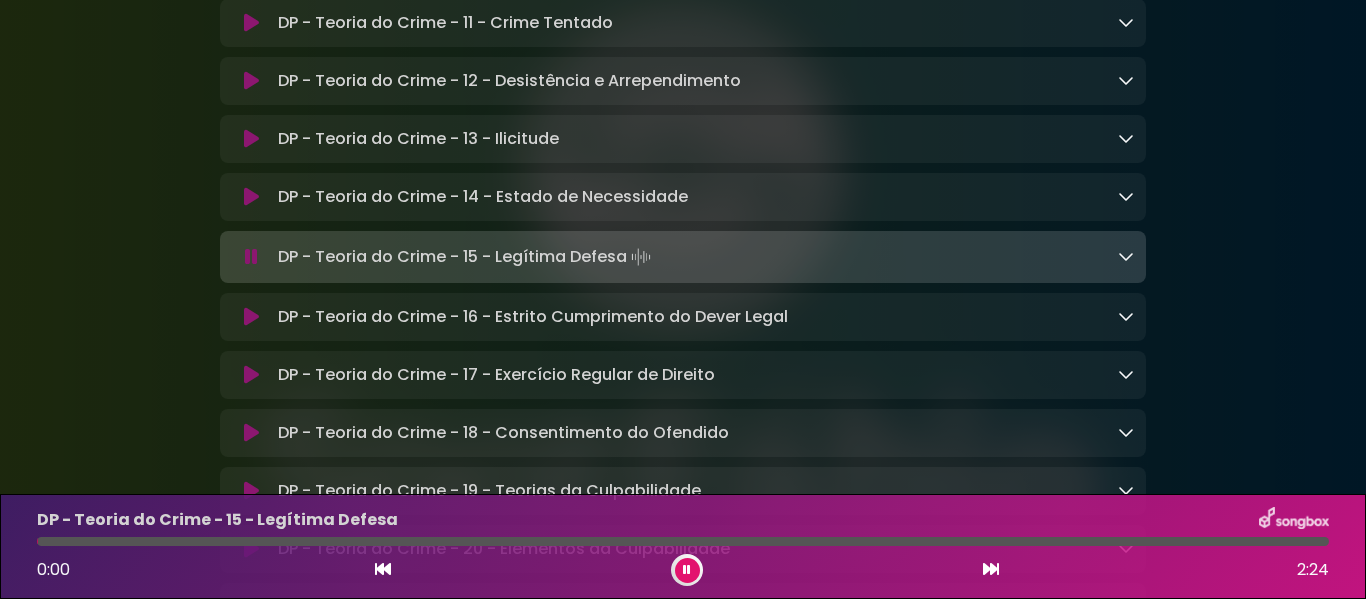 click at bounding box center [251, 257] 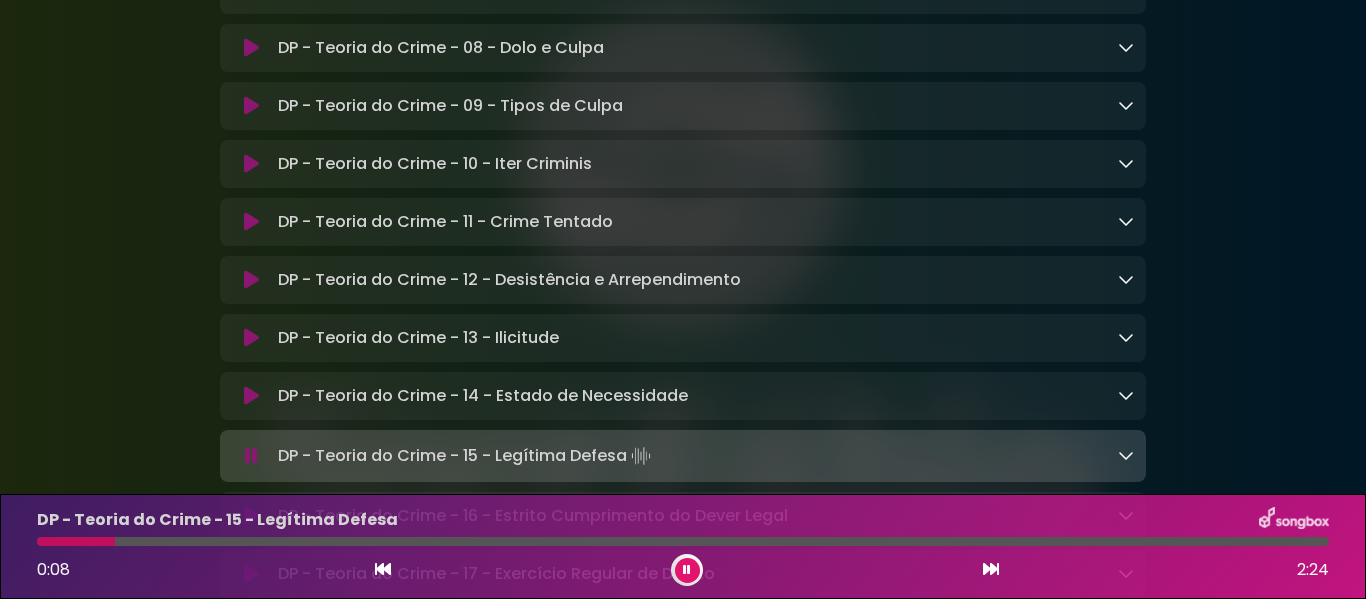 scroll, scrollTop: 9500, scrollLeft: 0, axis: vertical 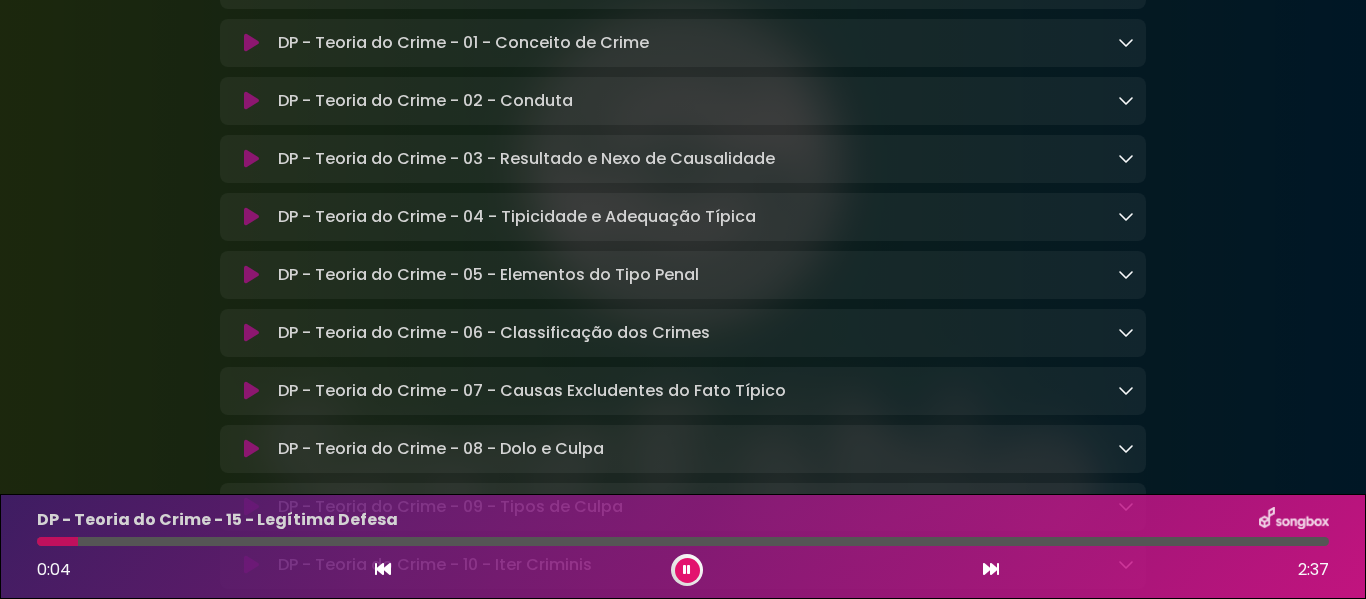 click on "SpotFábio
Grupo Sou
×" at bounding box center (683, -3326) 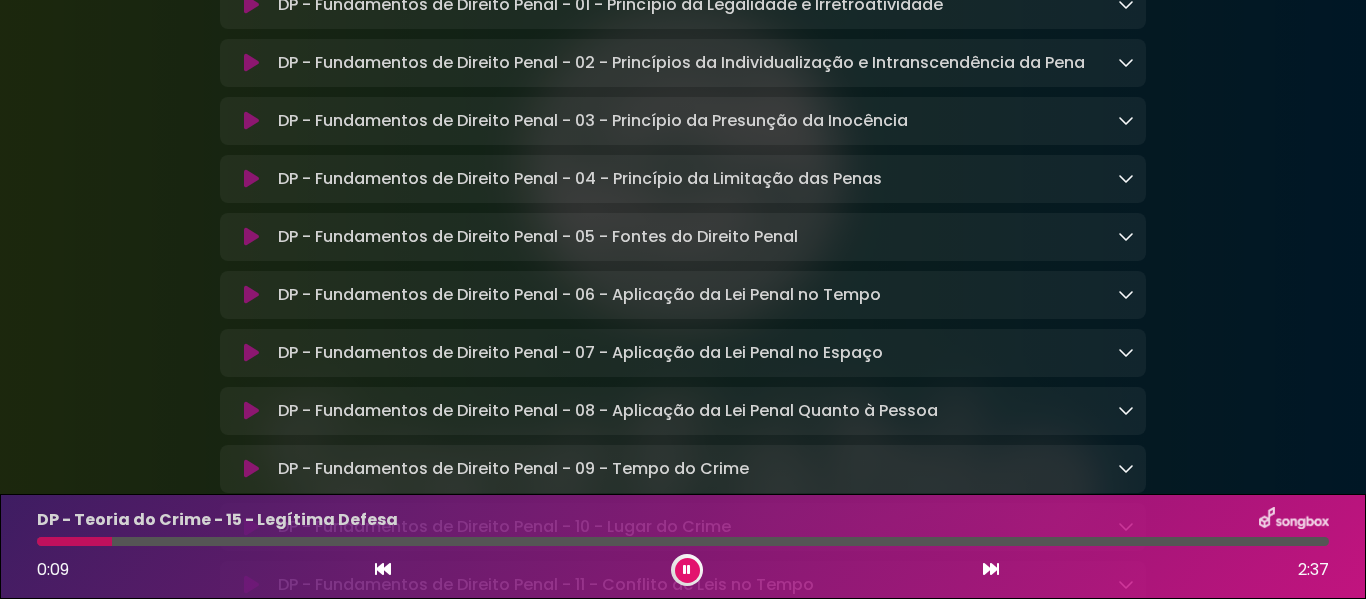 scroll, scrollTop: 8300, scrollLeft: 0, axis: vertical 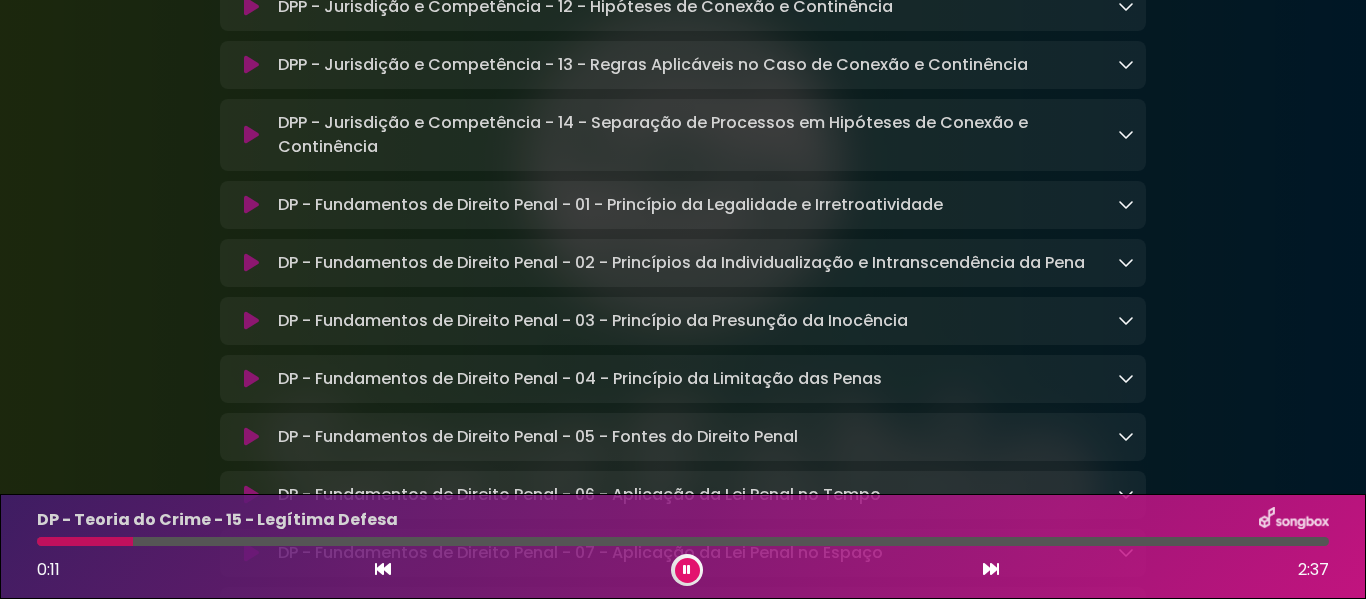 click at bounding box center (251, 135) 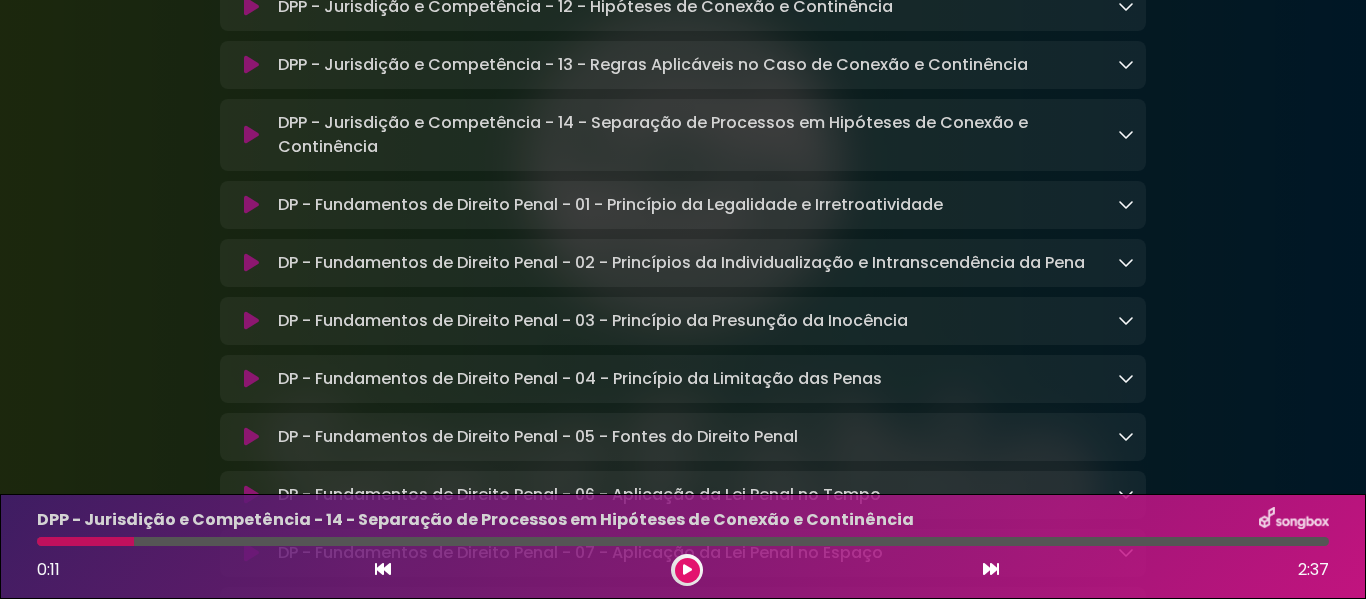 click at bounding box center (251, 135) 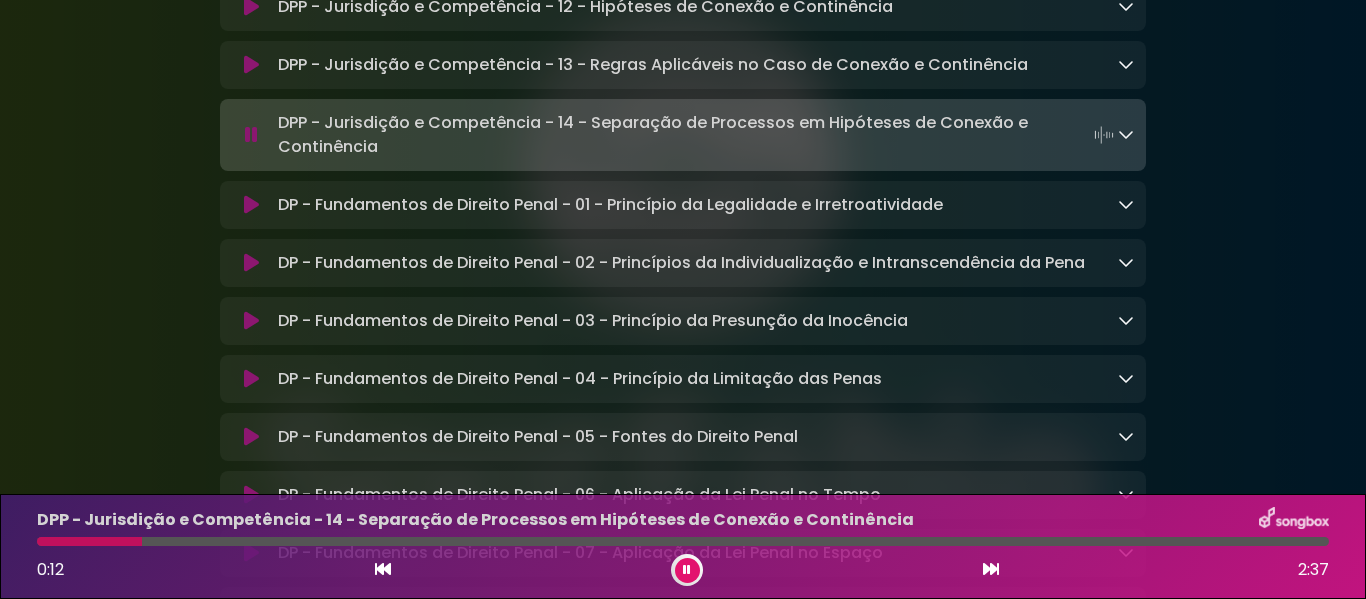 click at bounding box center [251, 135] 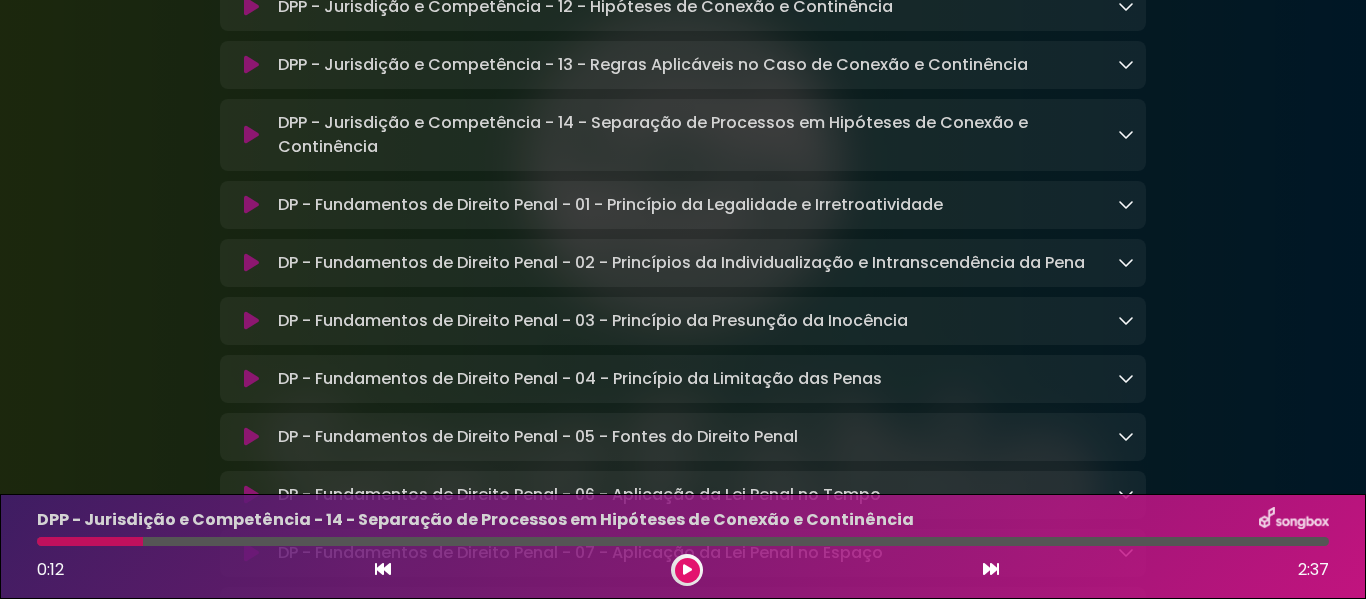 click at bounding box center [251, 135] 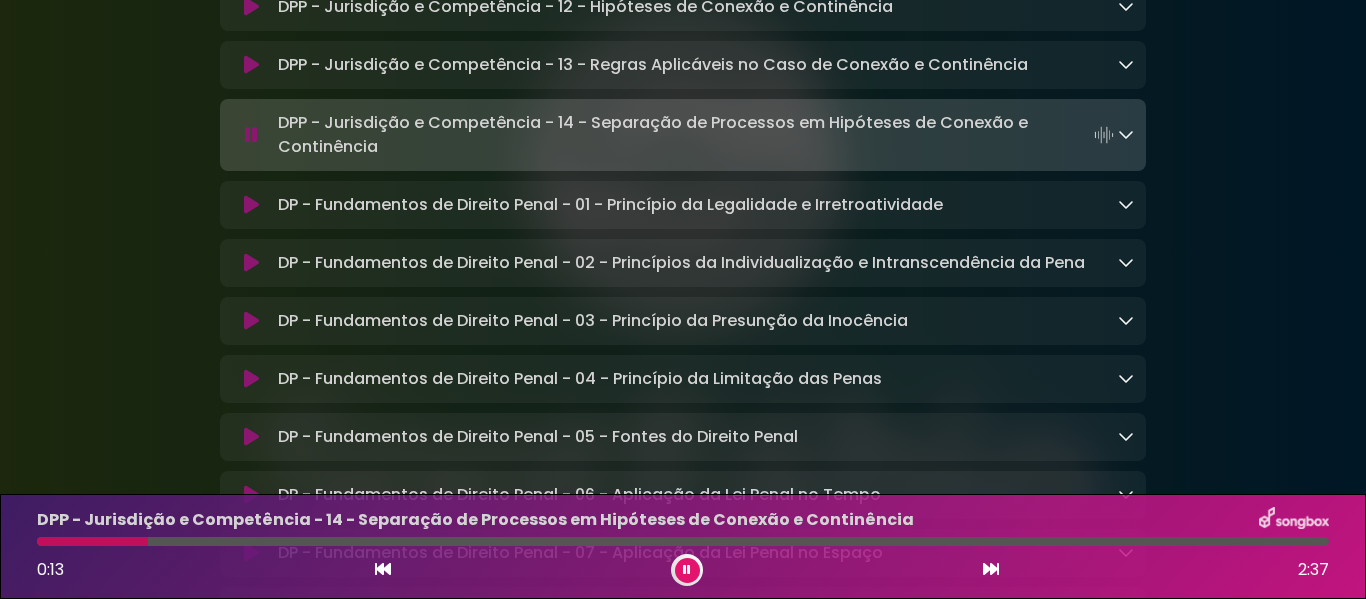 click at bounding box center (251, 135) 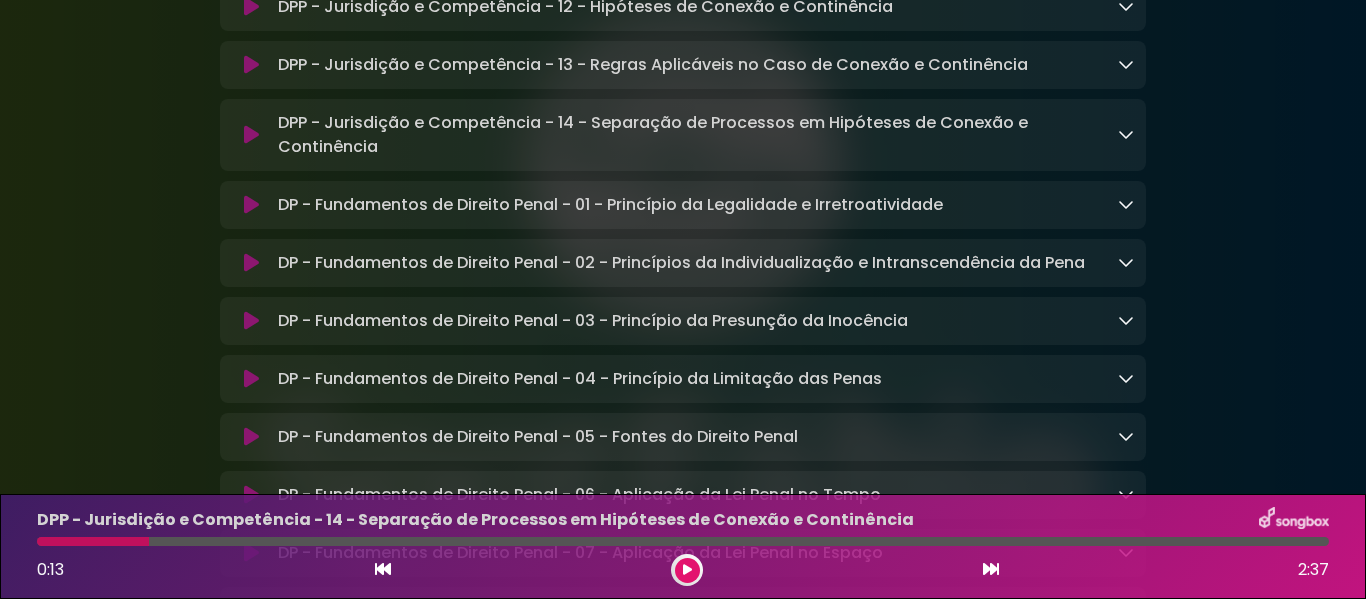 click at bounding box center (251, 135) 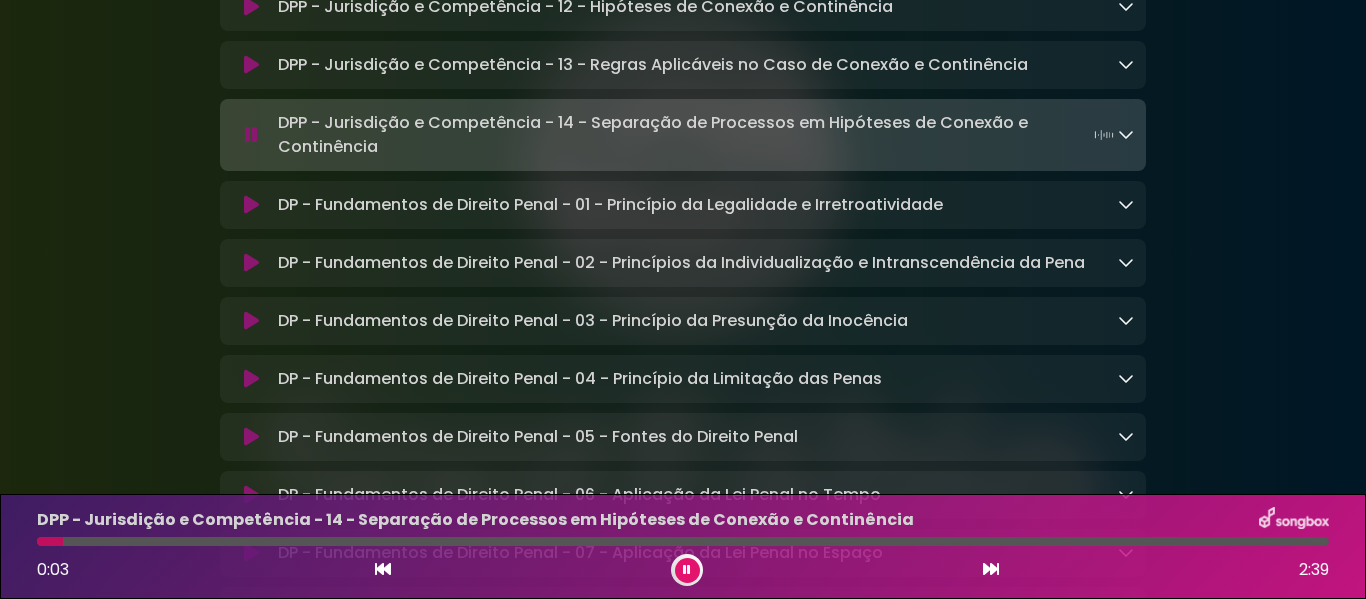 click at bounding box center [687, 570] 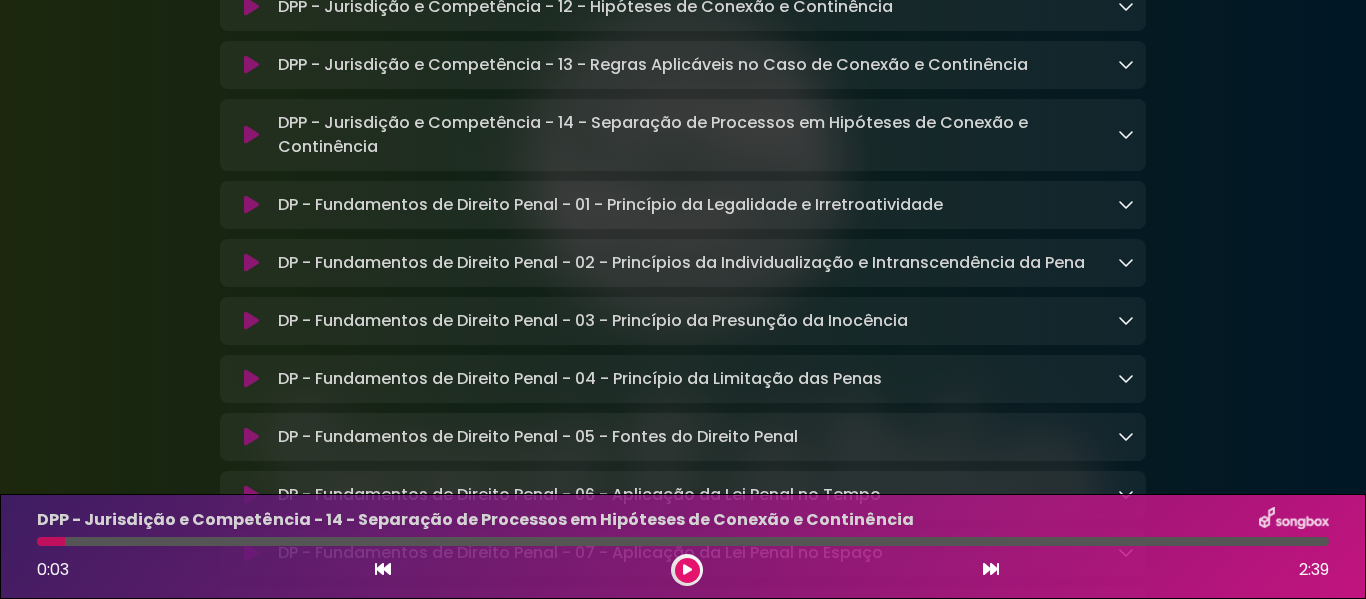 click at bounding box center (687, 570) 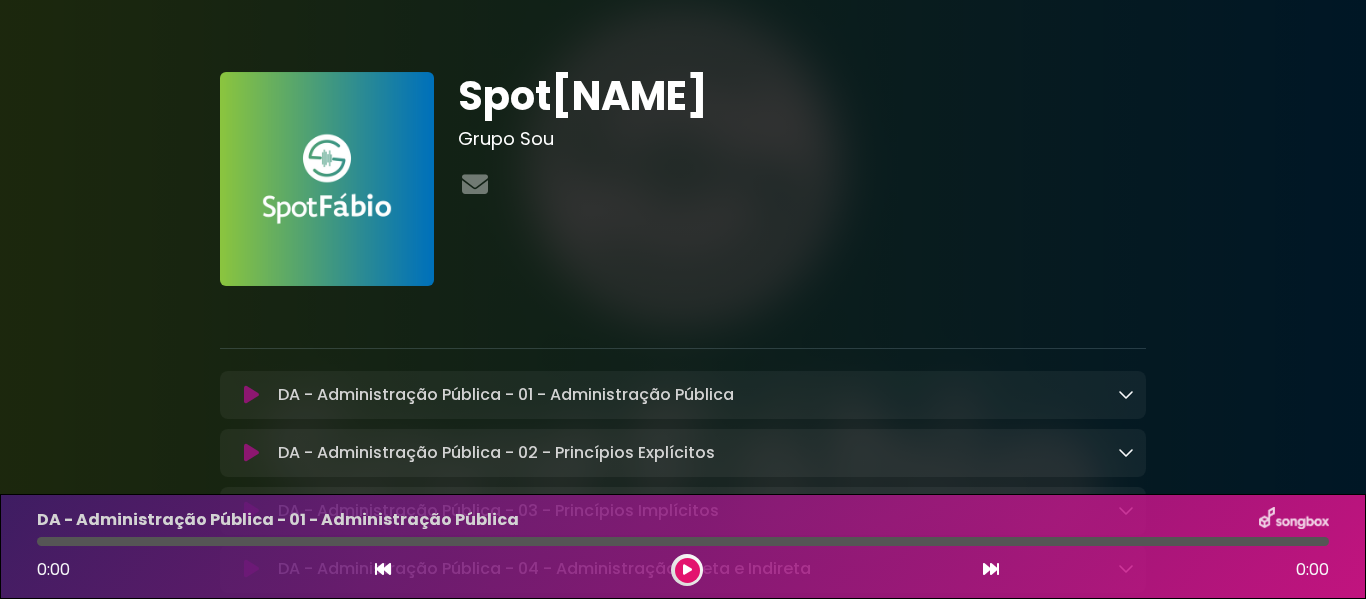 scroll, scrollTop: 0, scrollLeft: 0, axis: both 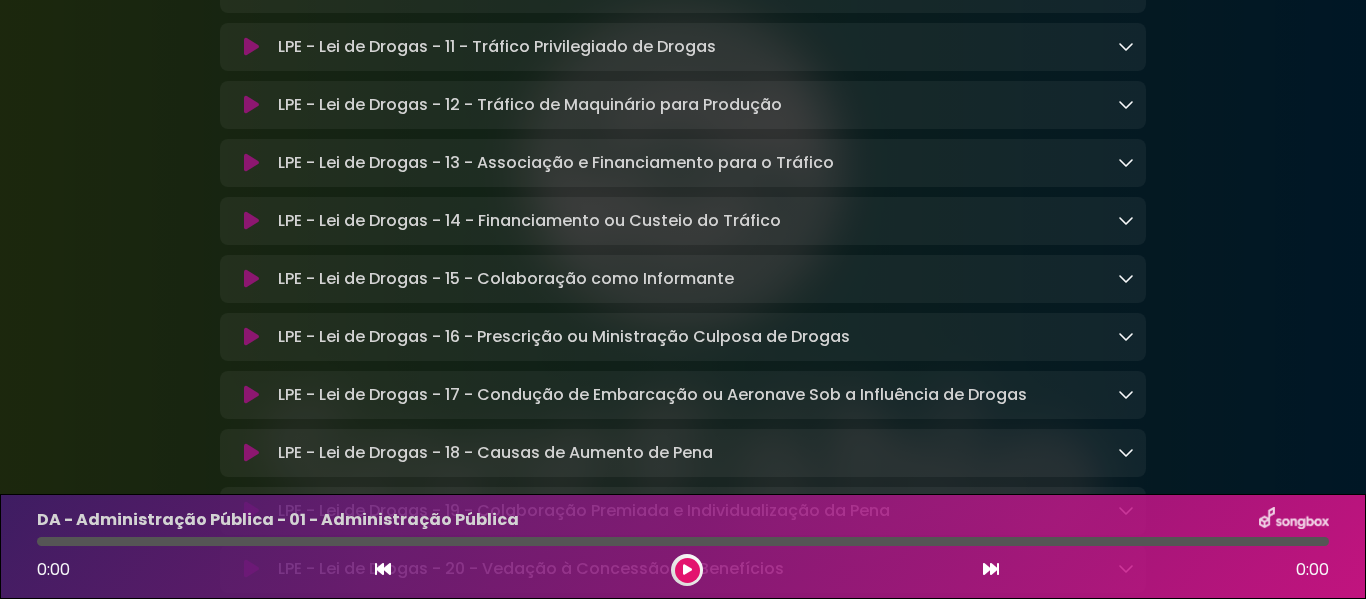 click at bounding box center [251, 221] 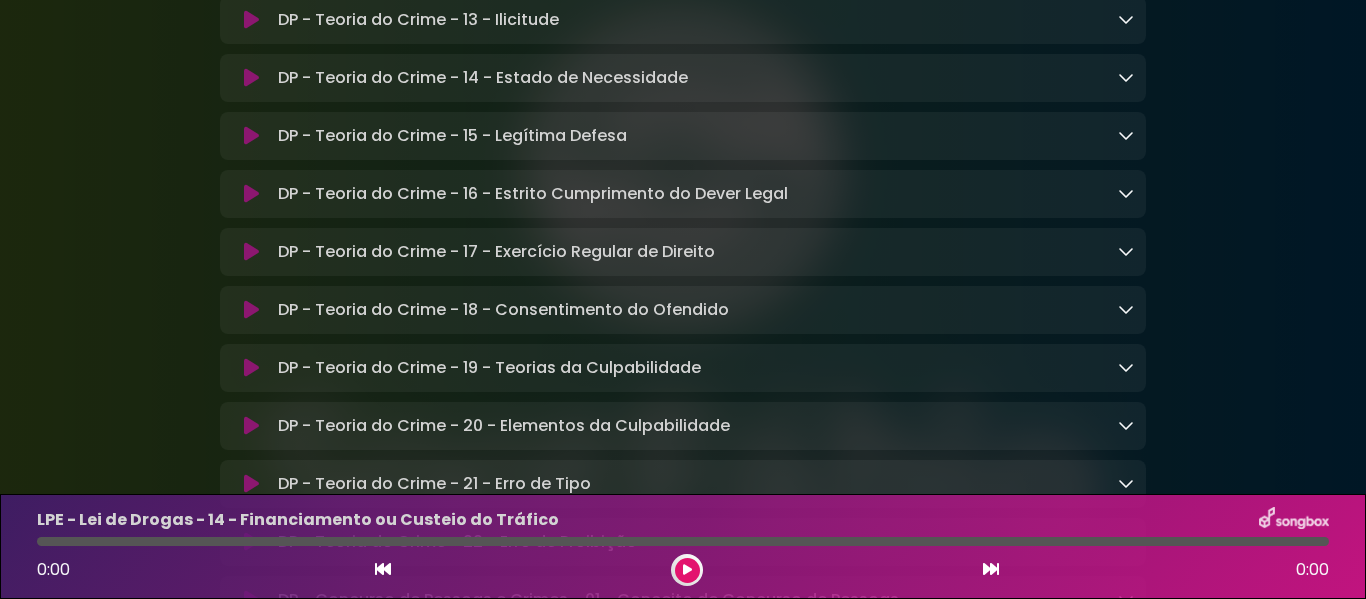 scroll, scrollTop: 9900, scrollLeft: 0, axis: vertical 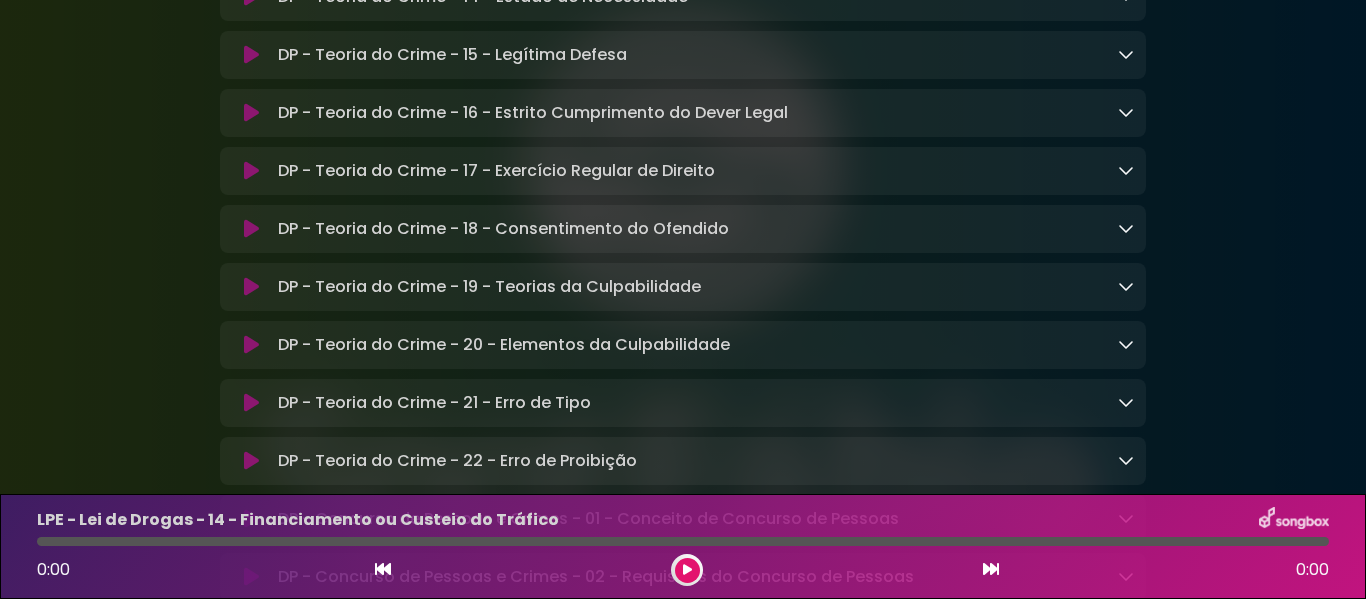 click at bounding box center (251, 55) 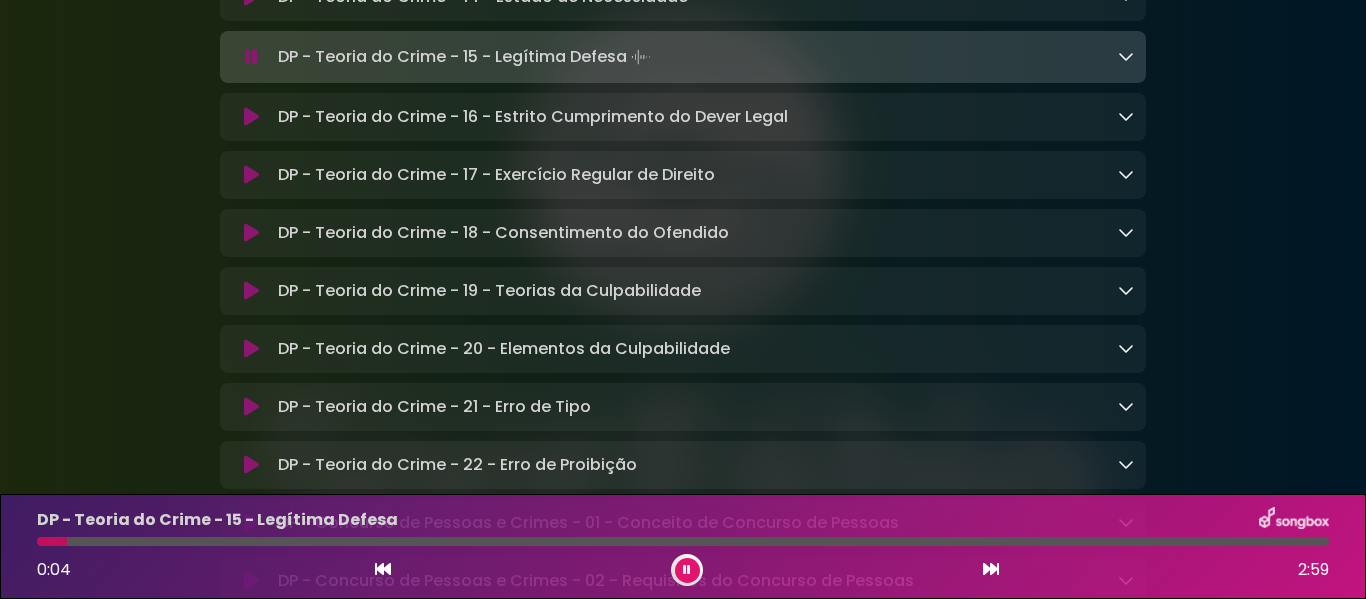 click at bounding box center [251, 57] 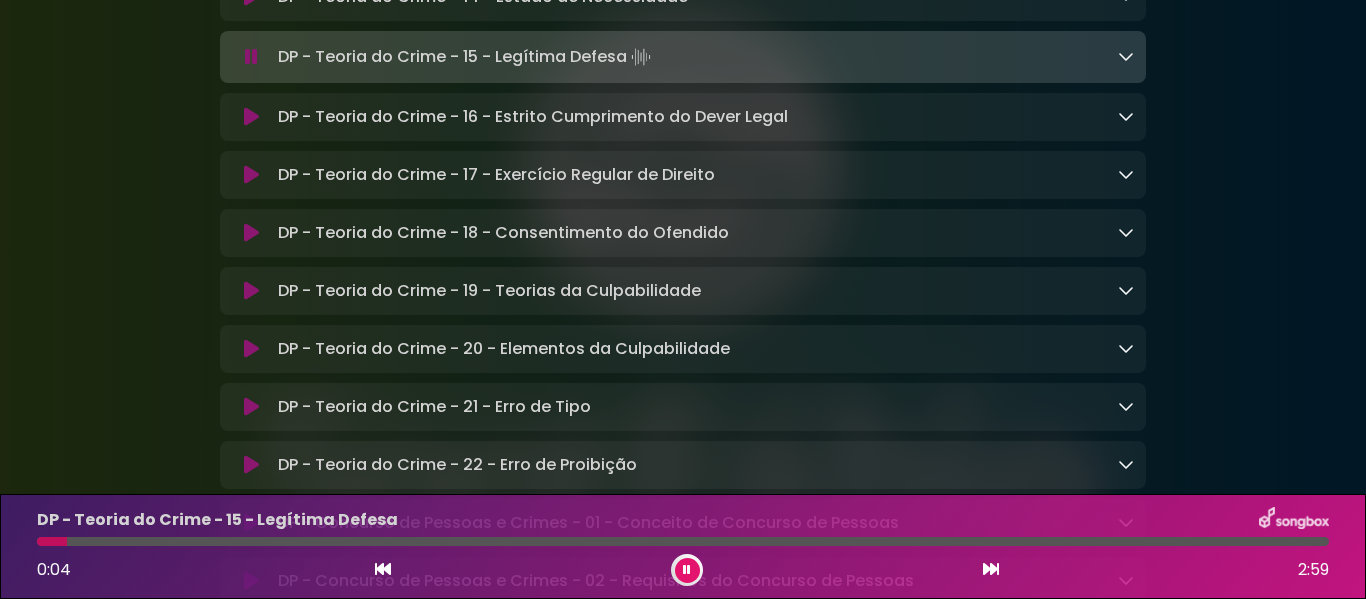 click at bounding box center [251, 57] 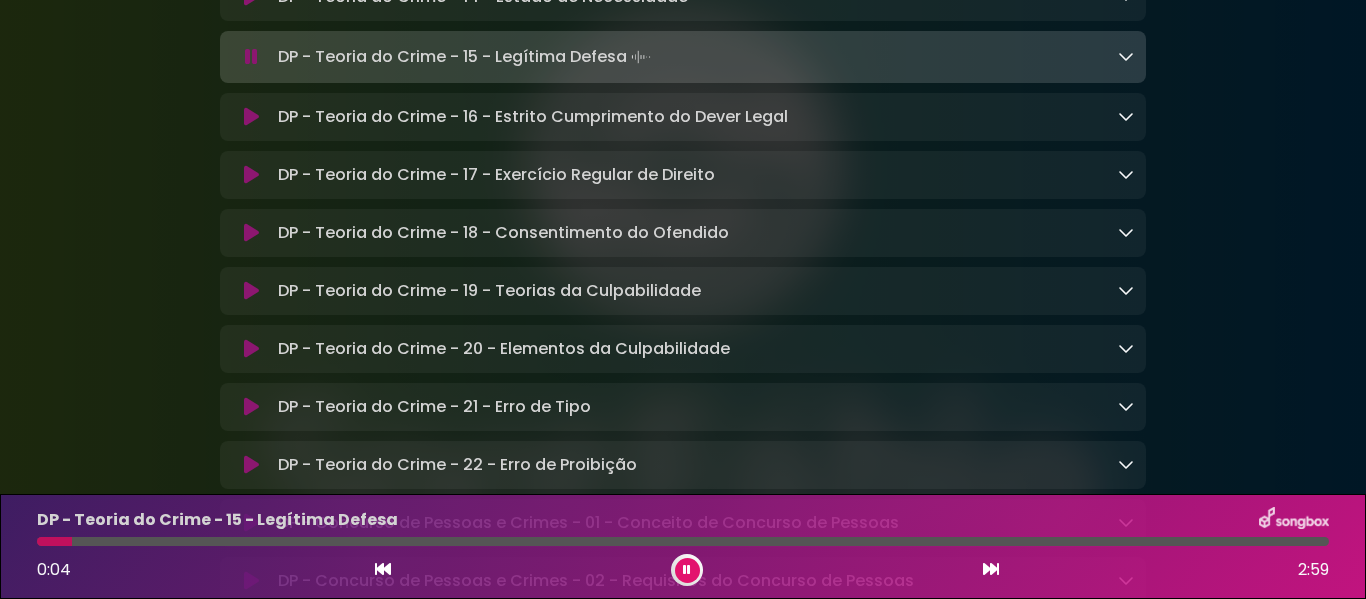 click at bounding box center (251, 57) 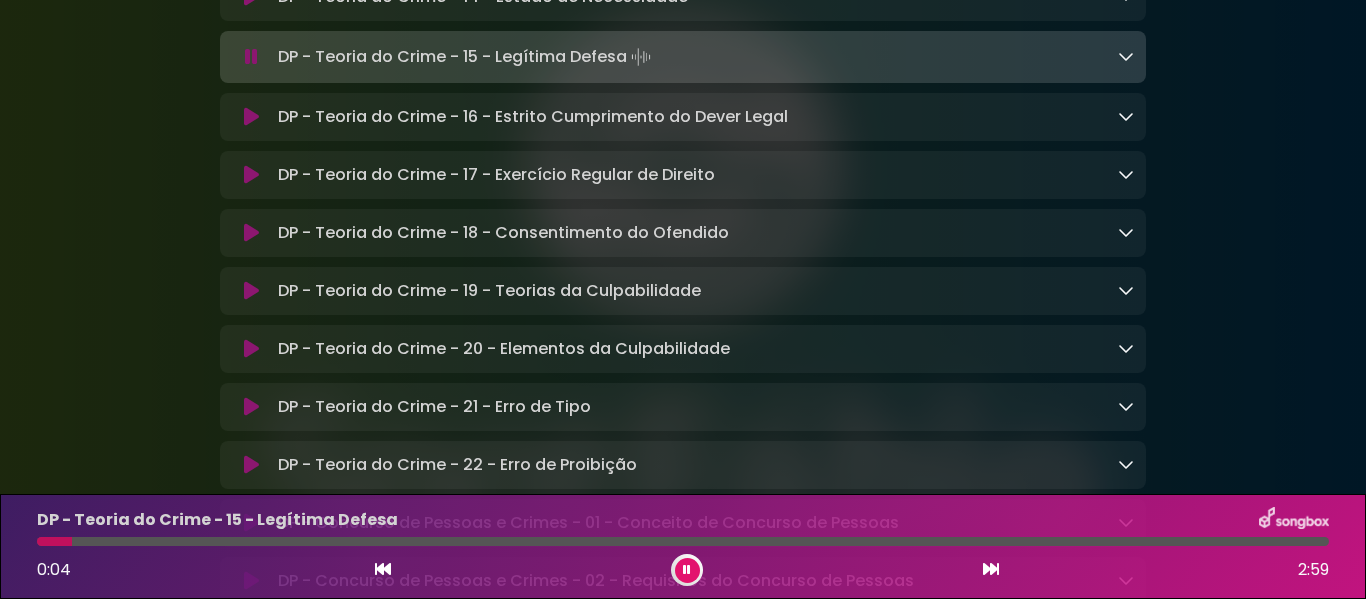 click at bounding box center [251, 57] 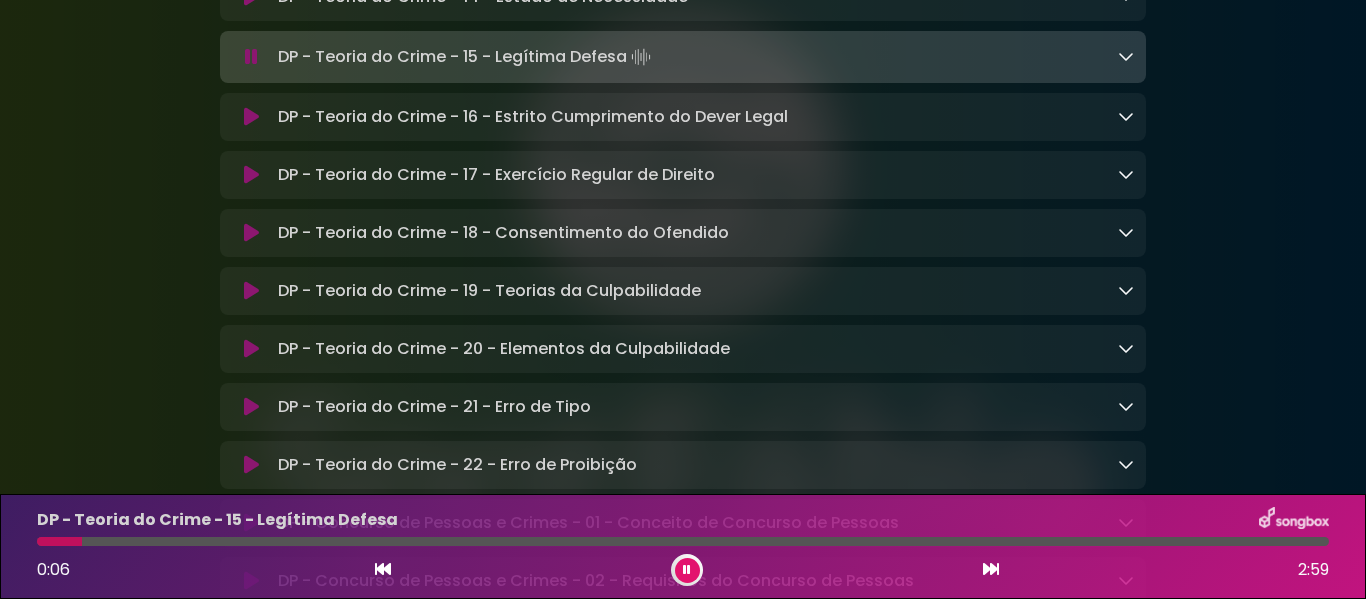 click at bounding box center (687, 570) 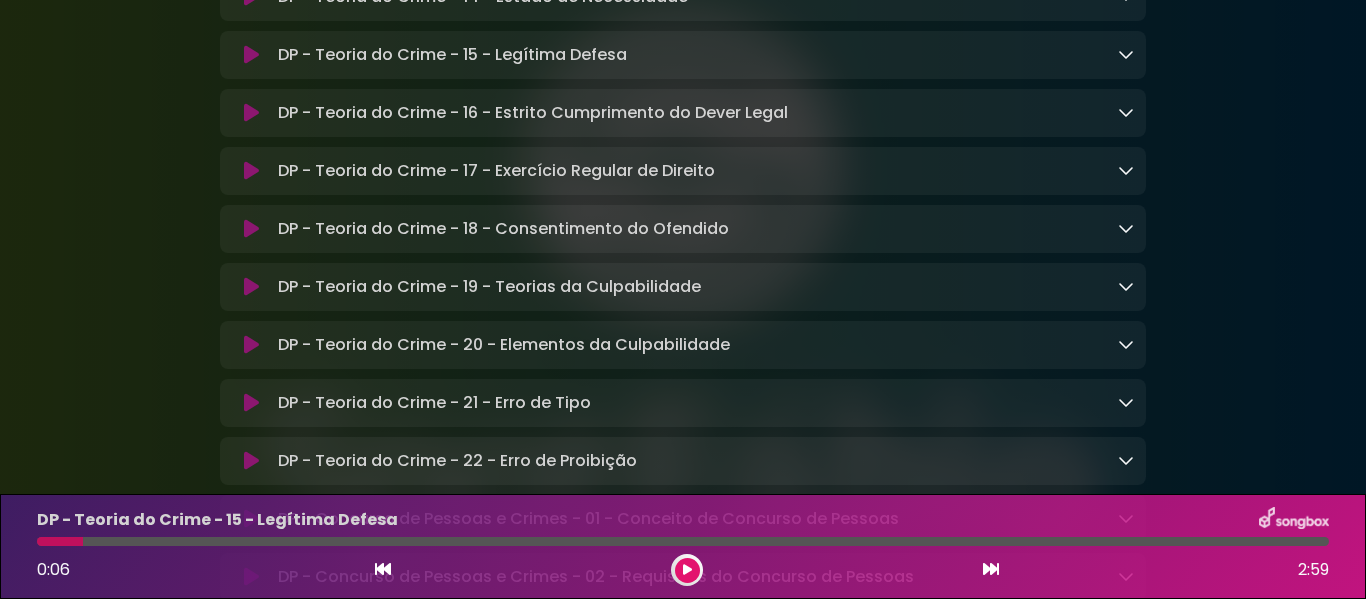 click at bounding box center [687, 570] 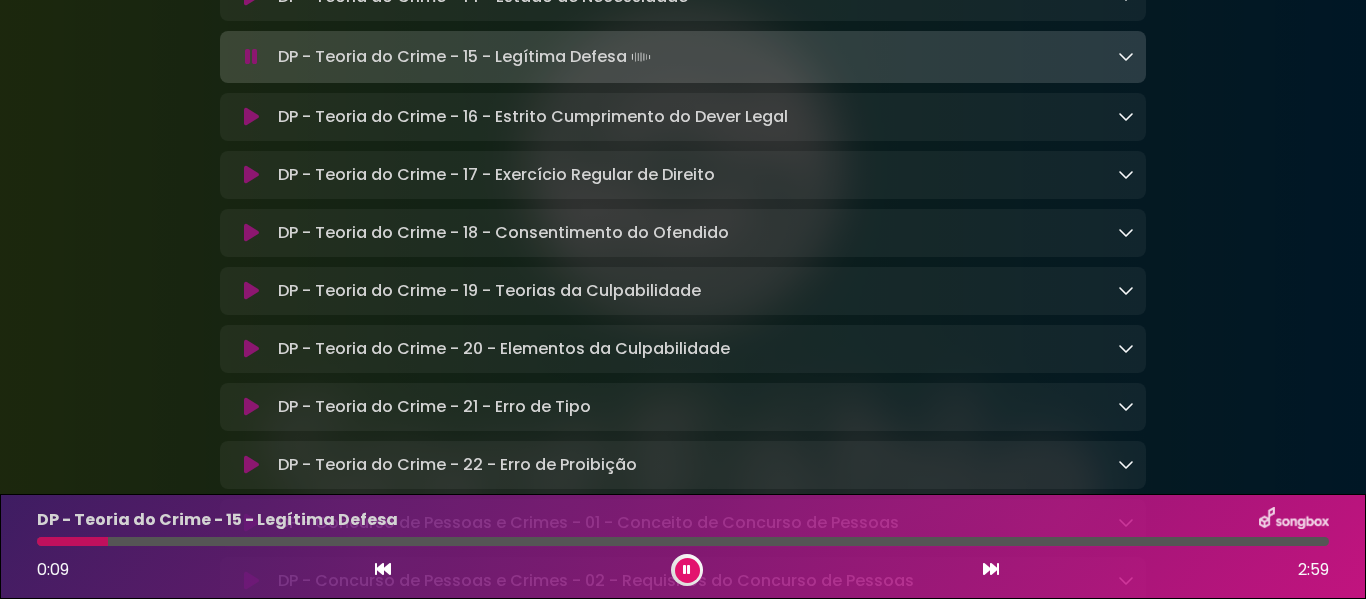 click at bounding box center (1126, 56) 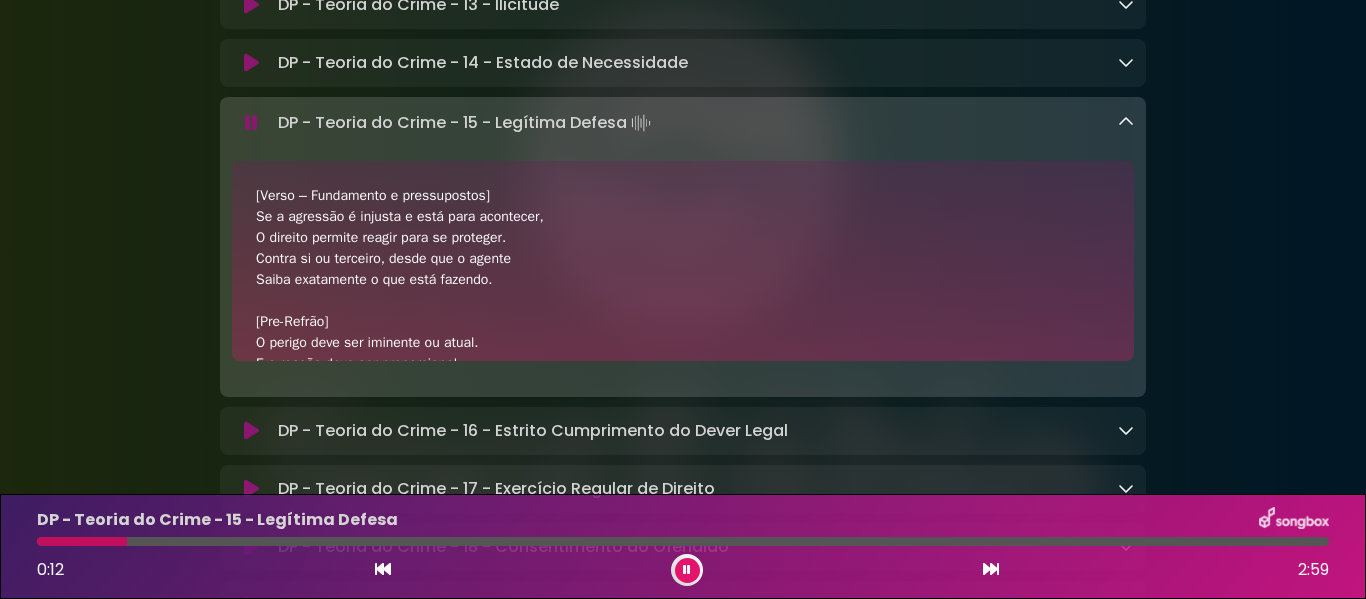 scroll, scrollTop: 9900, scrollLeft: 0, axis: vertical 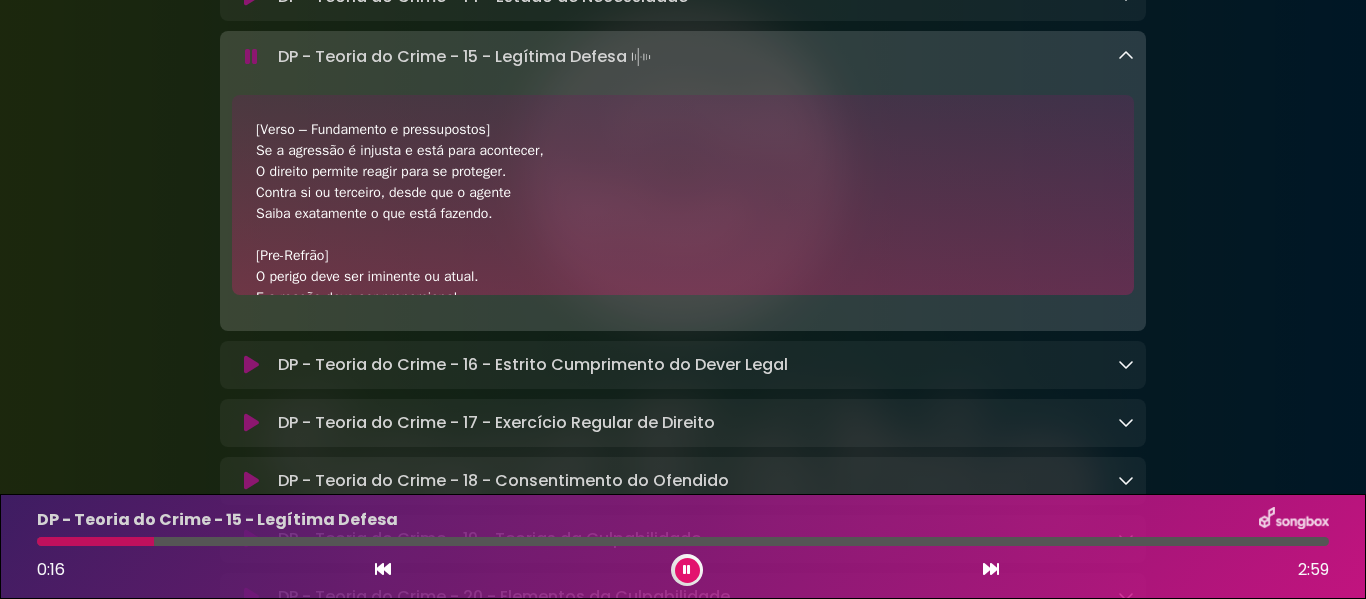 click at bounding box center (251, 57) 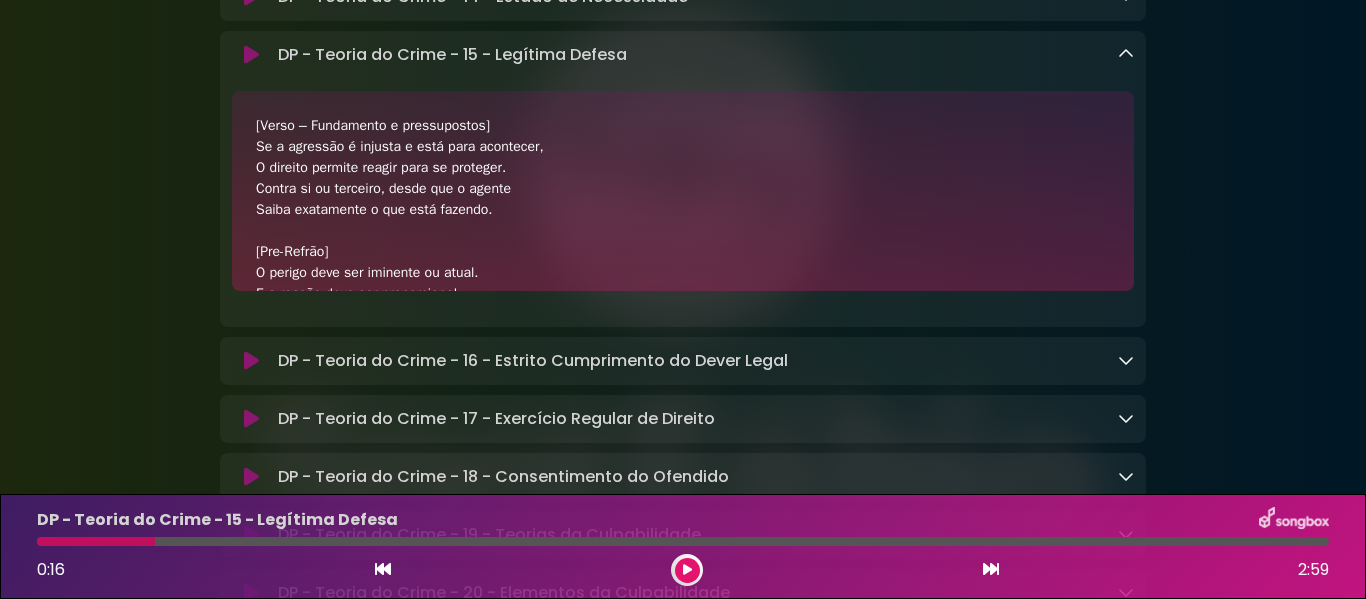 click at bounding box center [251, 55] 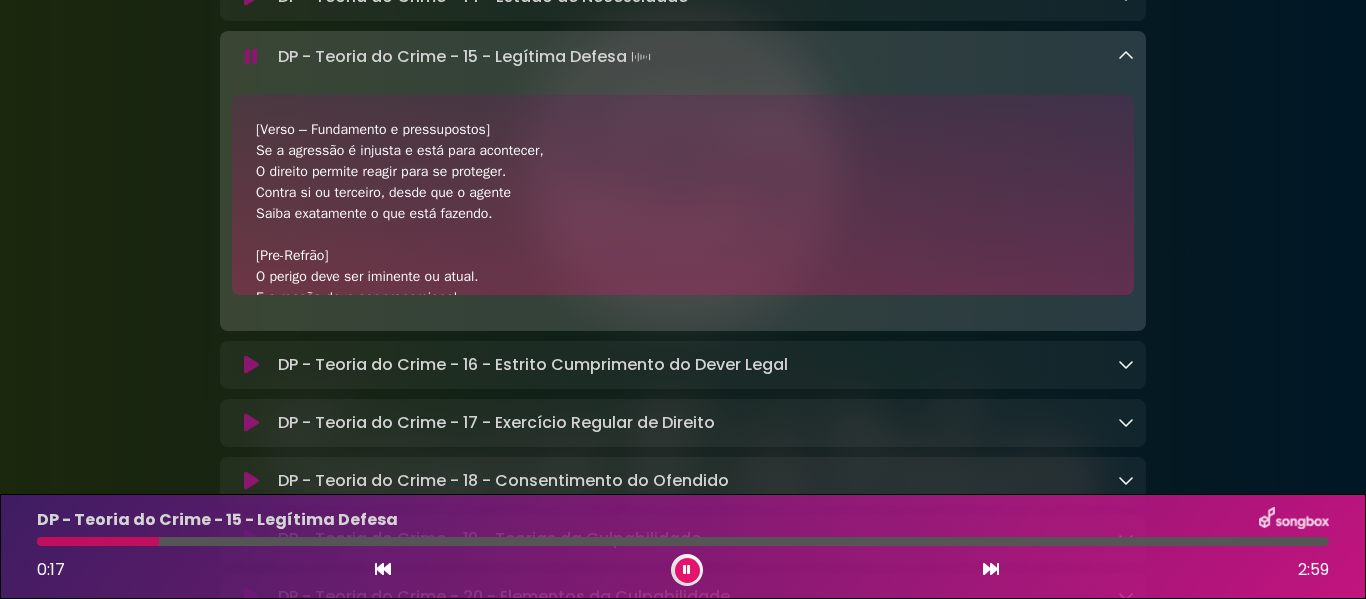 click at bounding box center (251, 57) 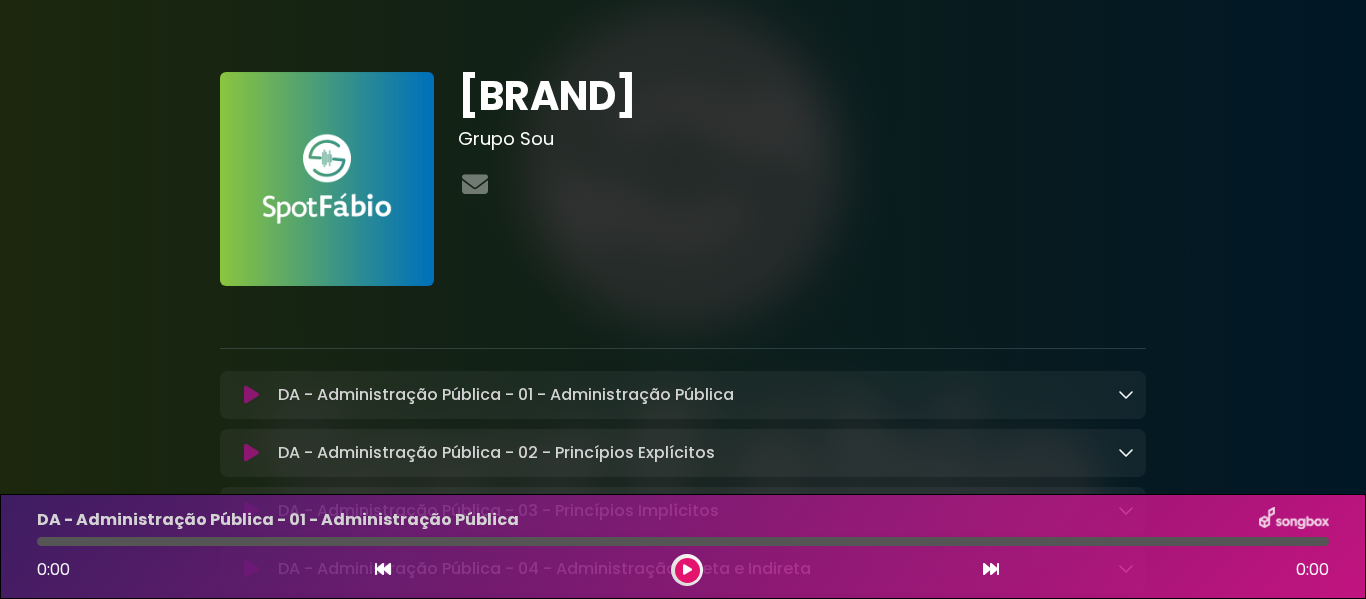scroll, scrollTop: 0, scrollLeft: 0, axis: both 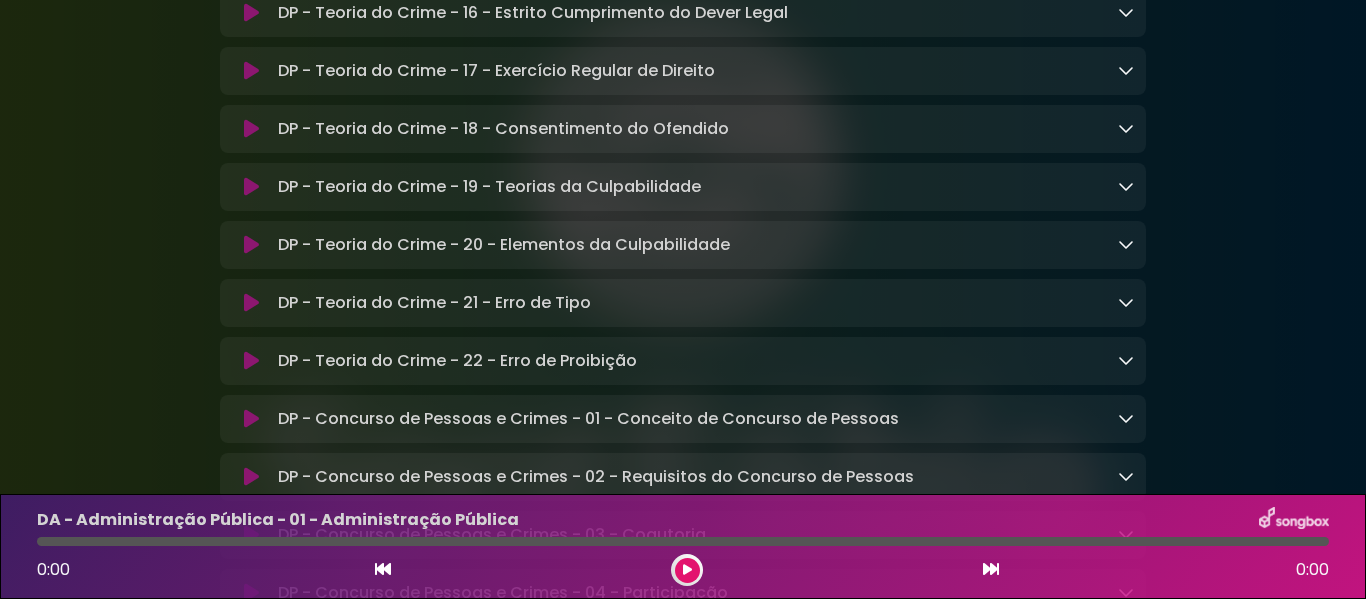 click at bounding box center [251, -45] 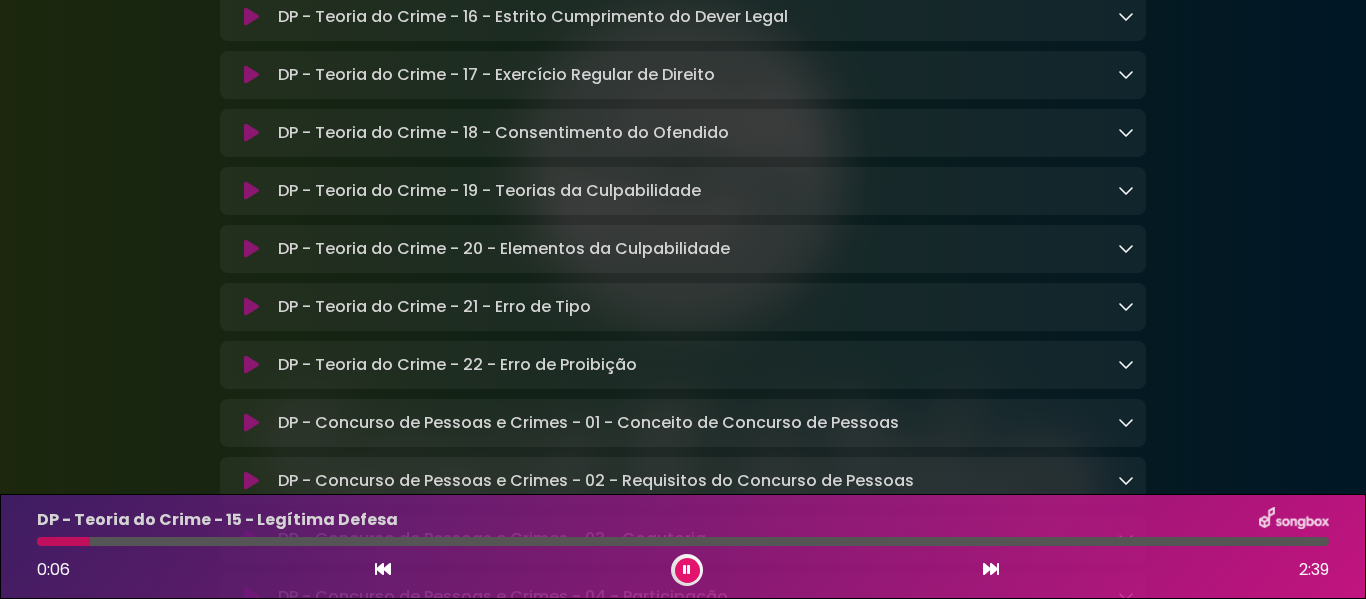 click at bounding box center (683, 541) 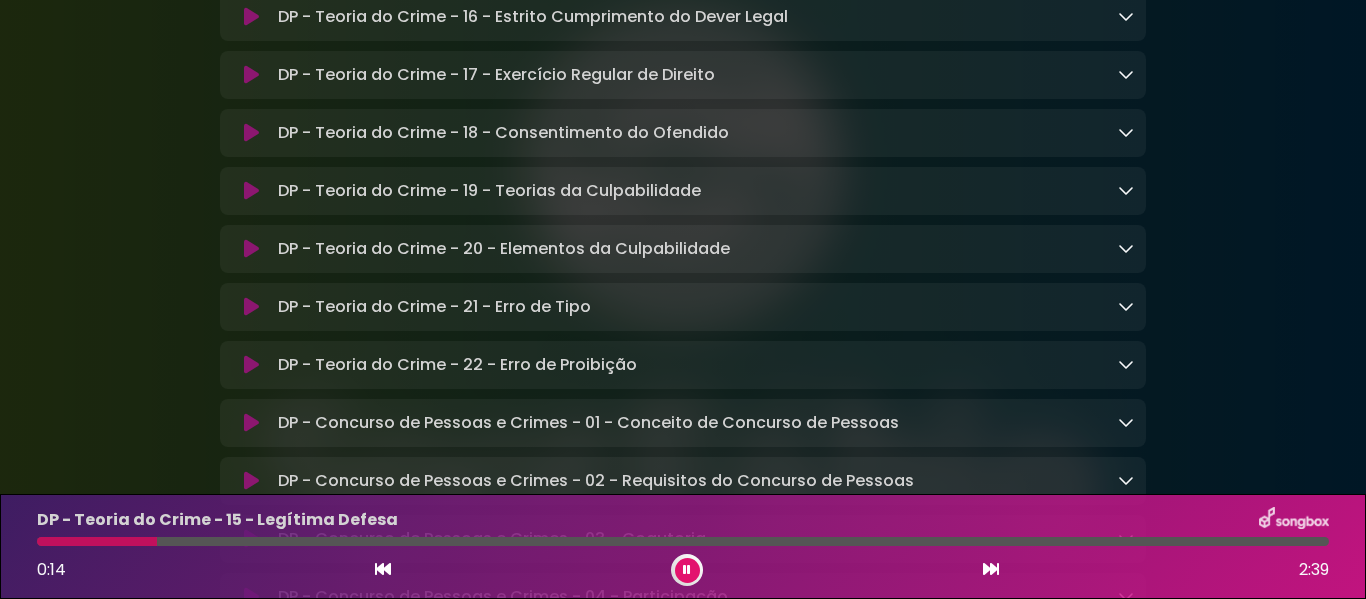 click at bounding box center (683, 541) 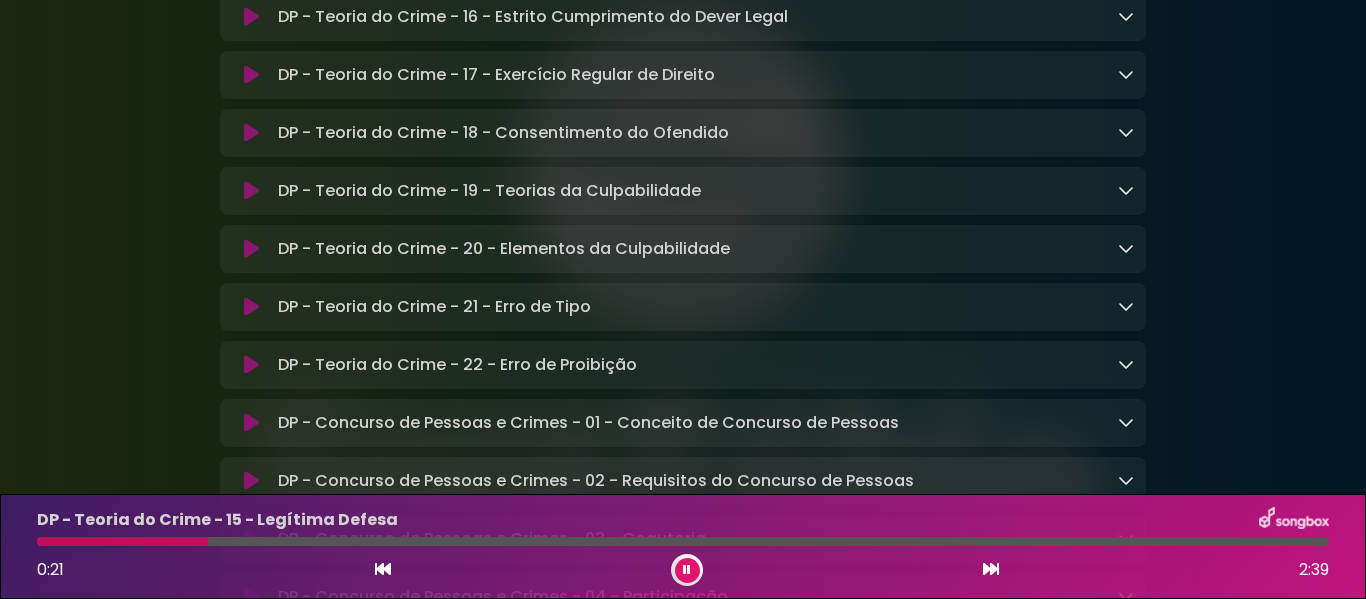 click at bounding box center [1126, -44] 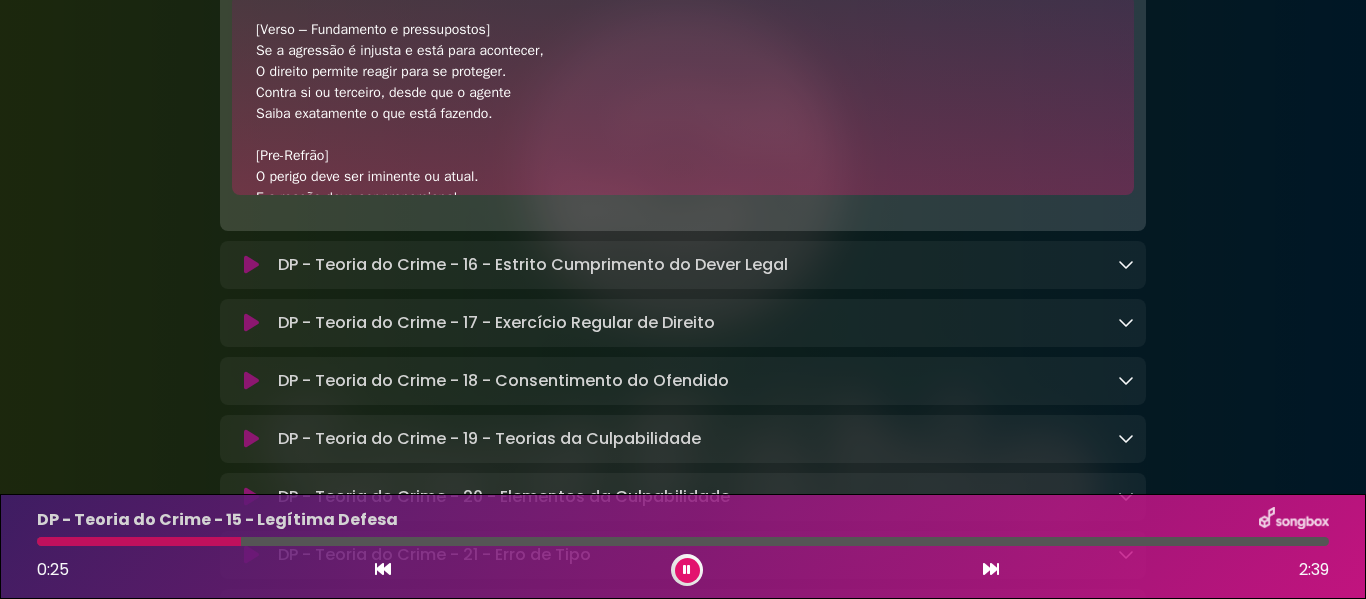 scroll, scrollTop: 9900, scrollLeft: 0, axis: vertical 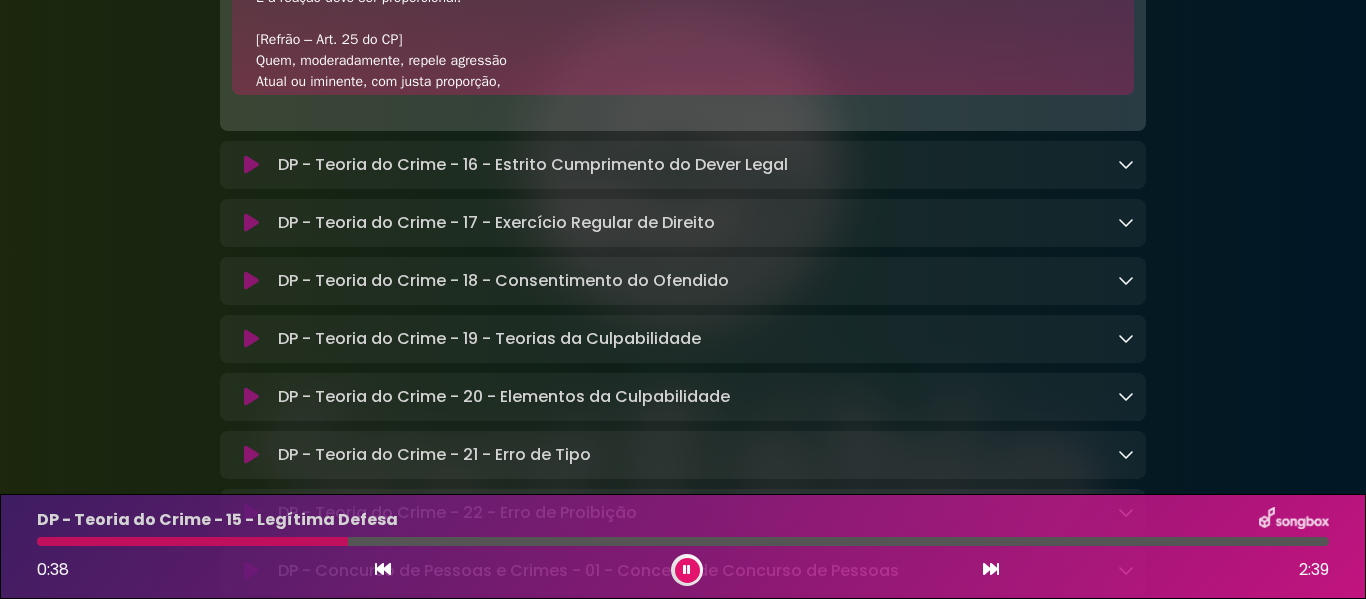 click at bounding box center (1126, -144) 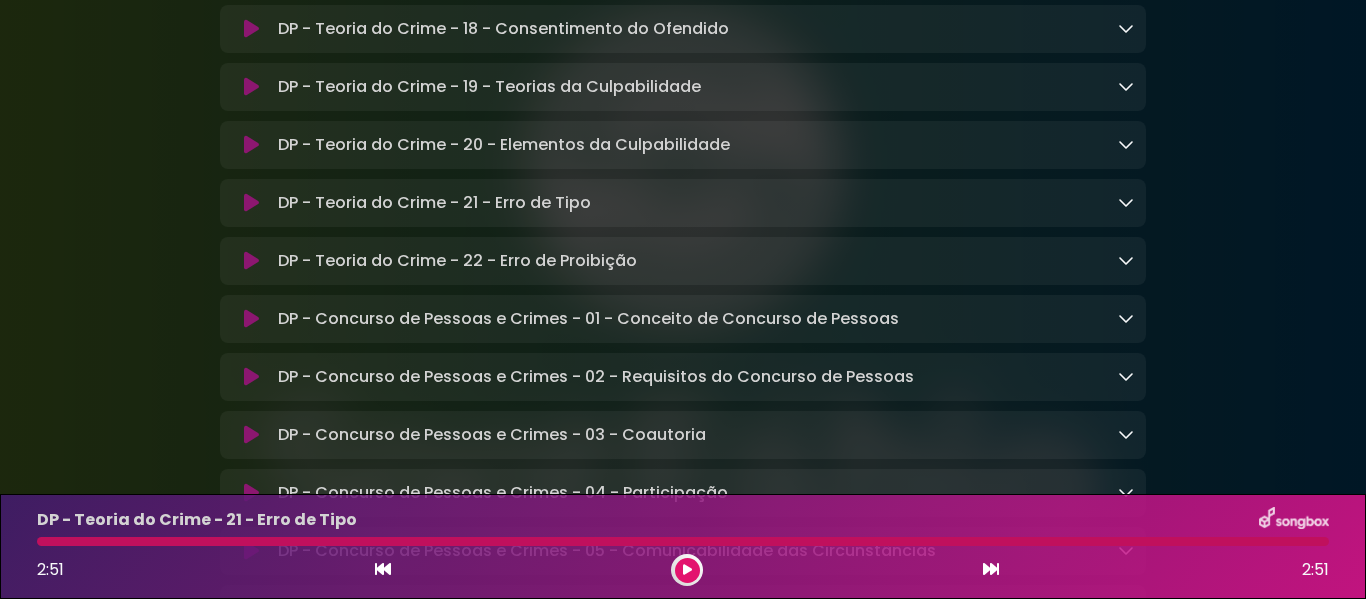 click at bounding box center [991, 569] 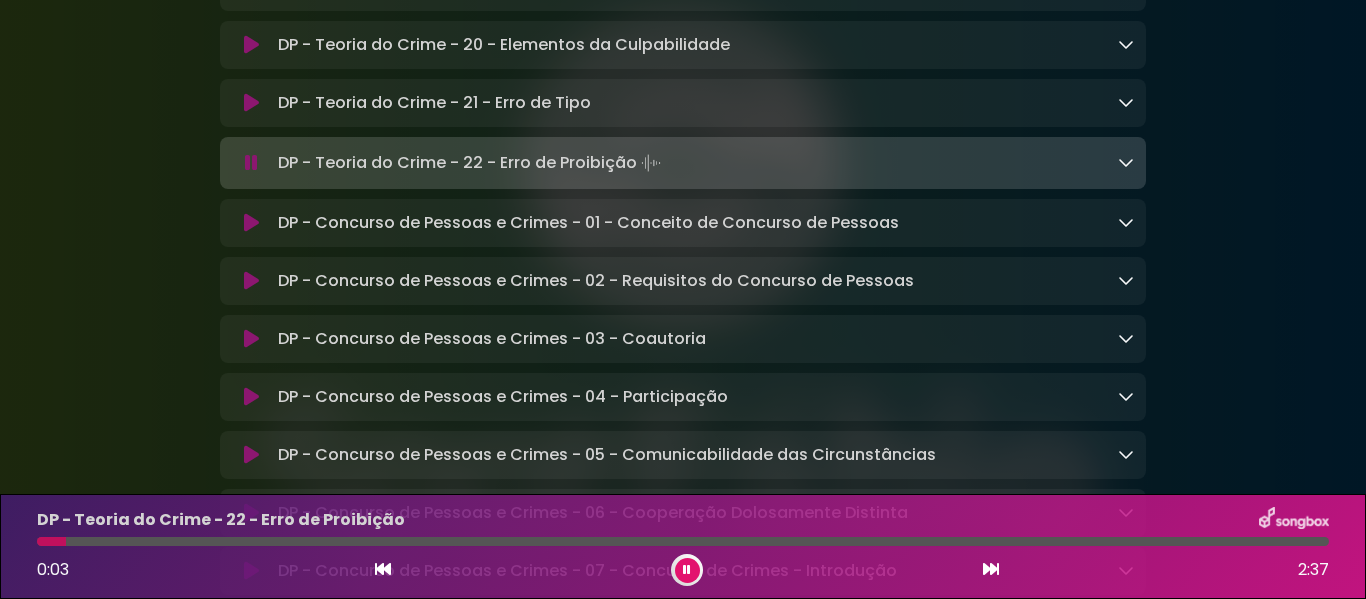 scroll, scrollTop: 10300, scrollLeft: 0, axis: vertical 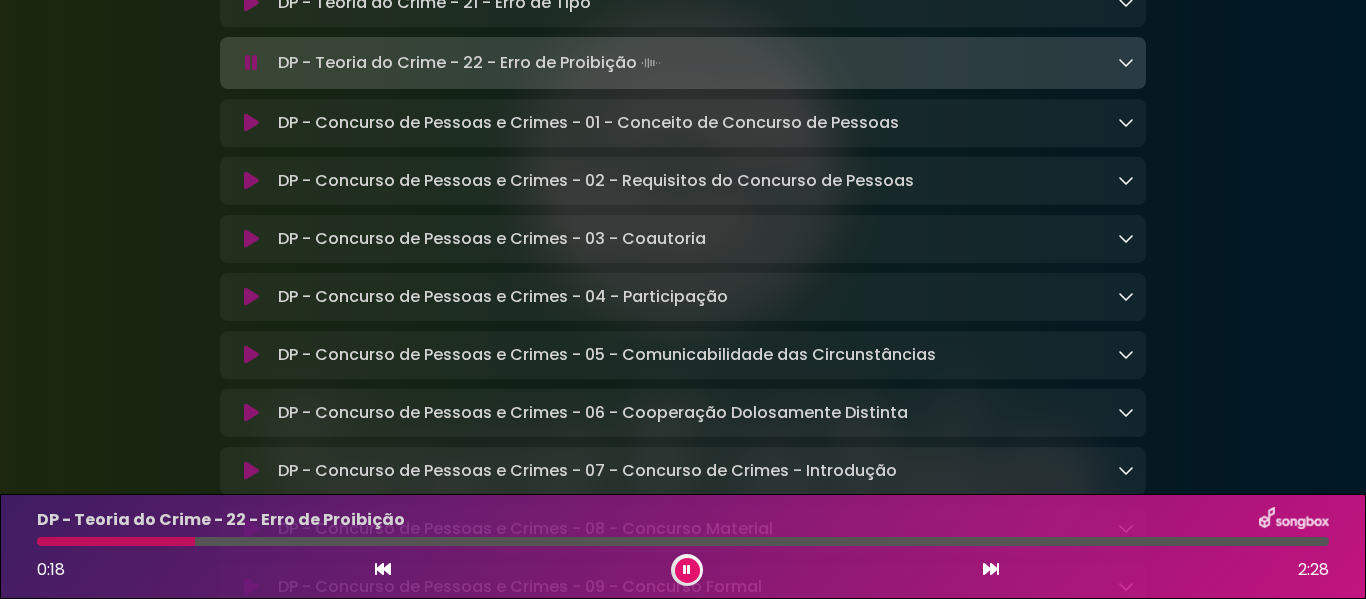 click at bounding box center [1126, 62] 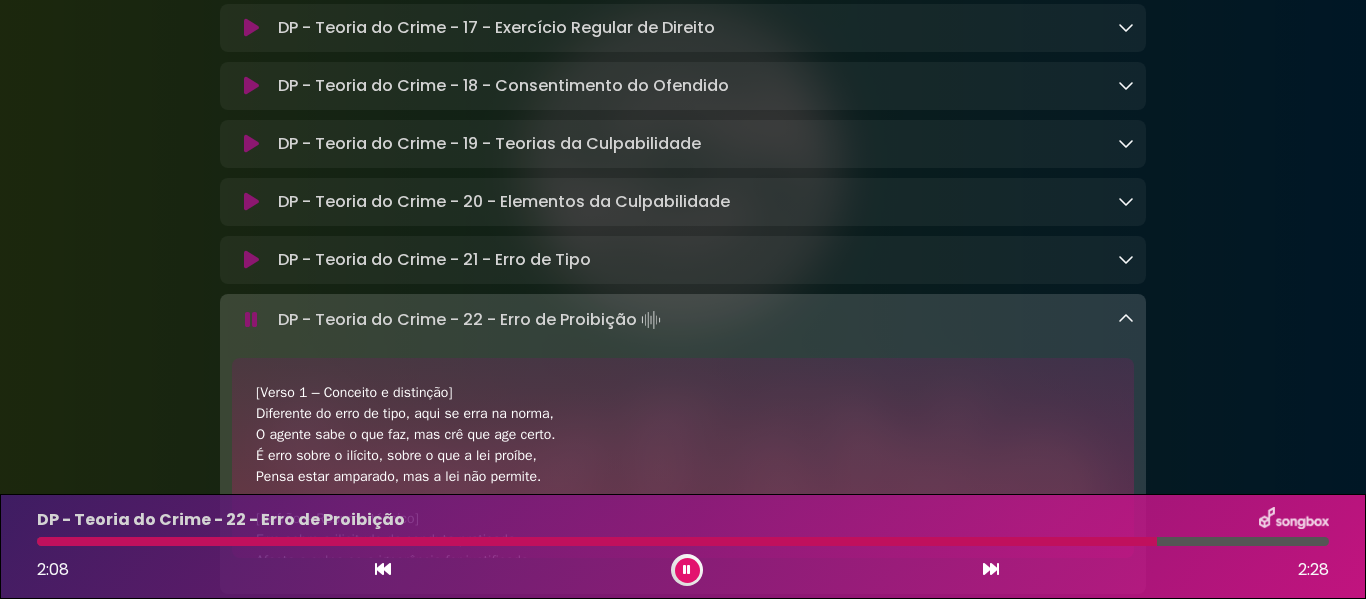 scroll, scrollTop: 10000, scrollLeft: 0, axis: vertical 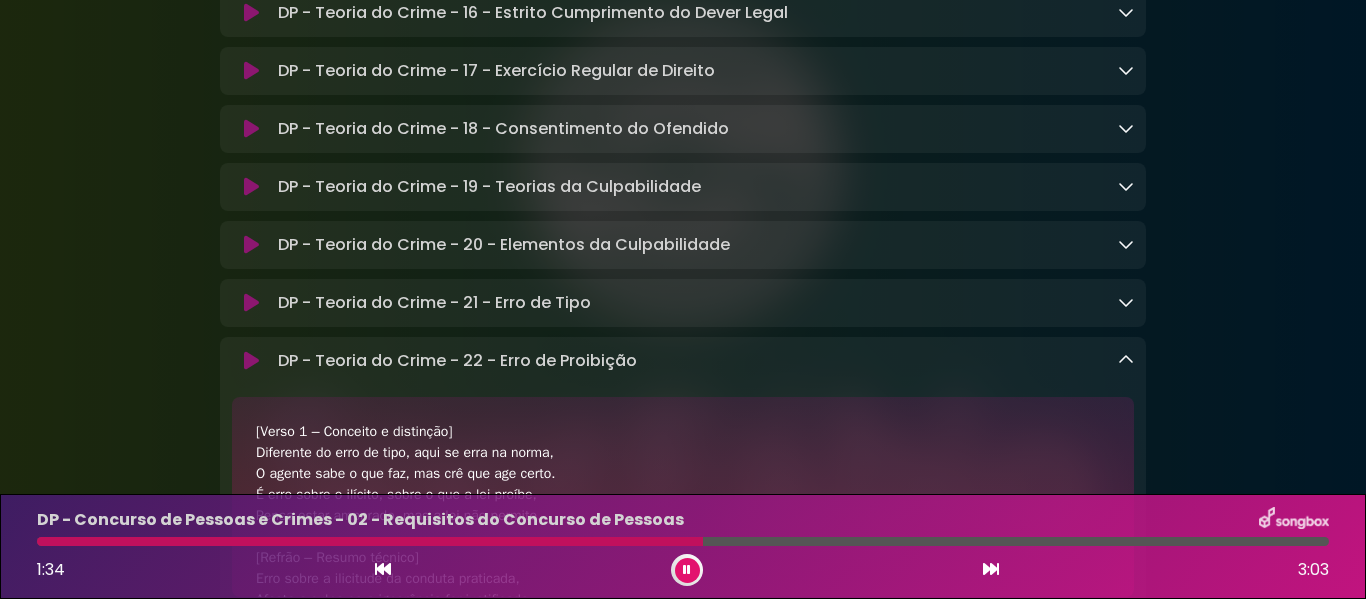 click at bounding box center (991, 569) 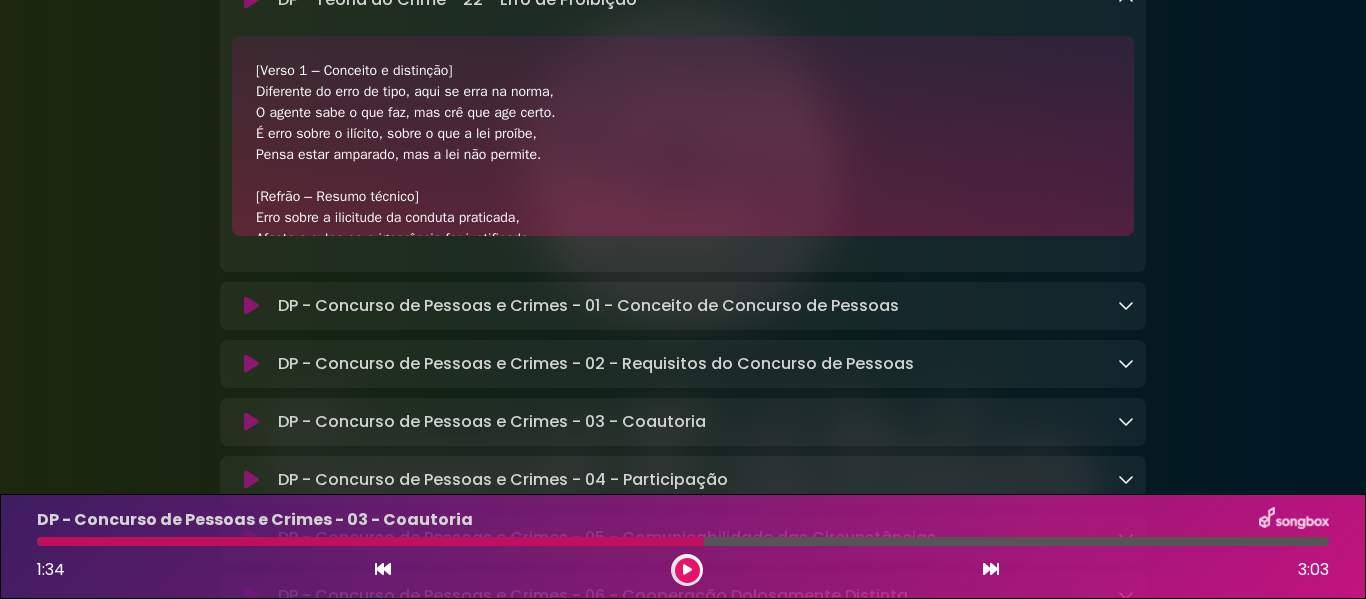 scroll, scrollTop: 10300, scrollLeft: 0, axis: vertical 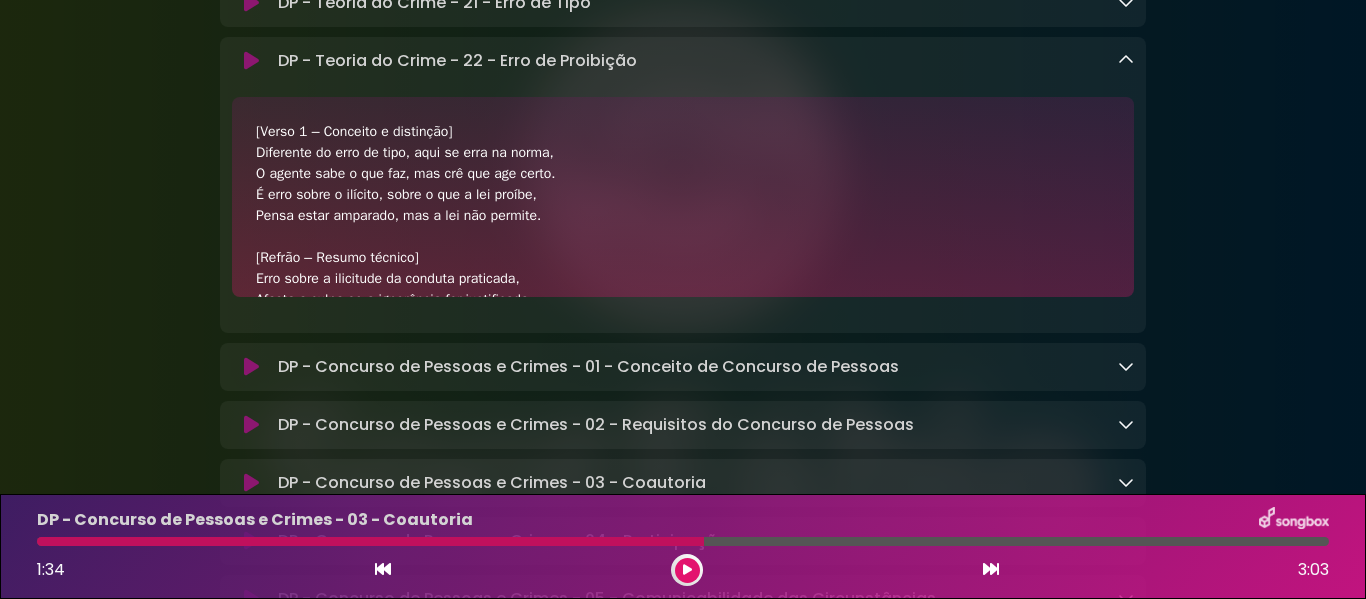 click at bounding box center (1126, 60) 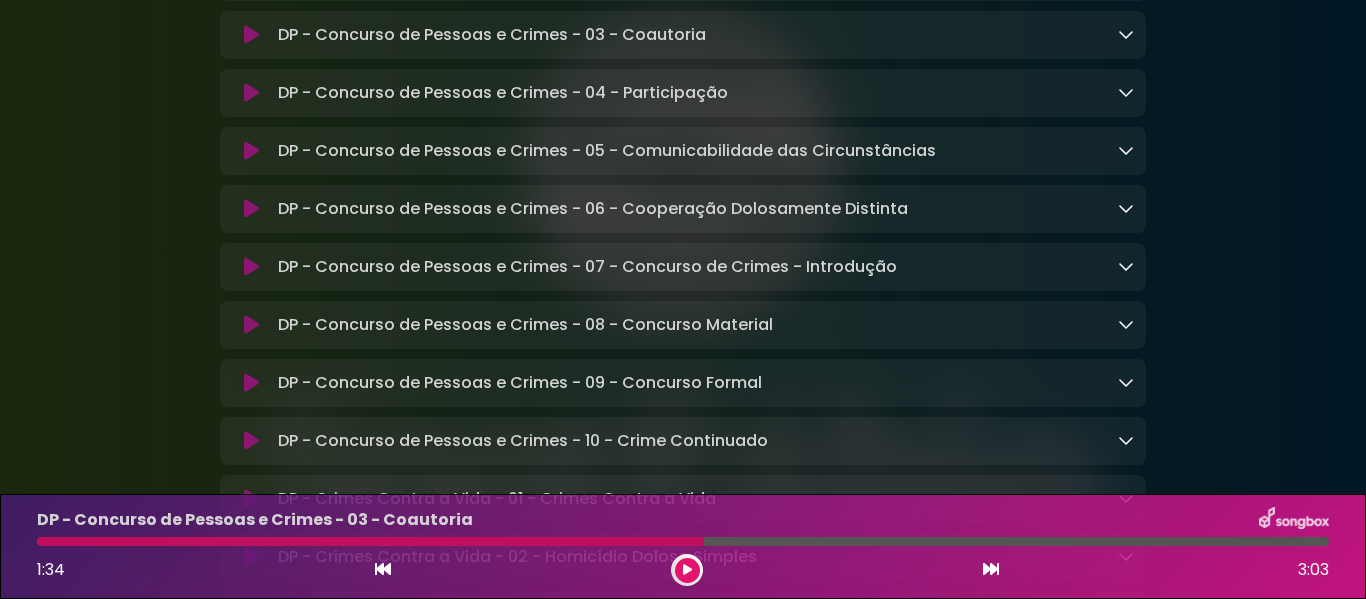 scroll, scrollTop: 10600, scrollLeft: 0, axis: vertical 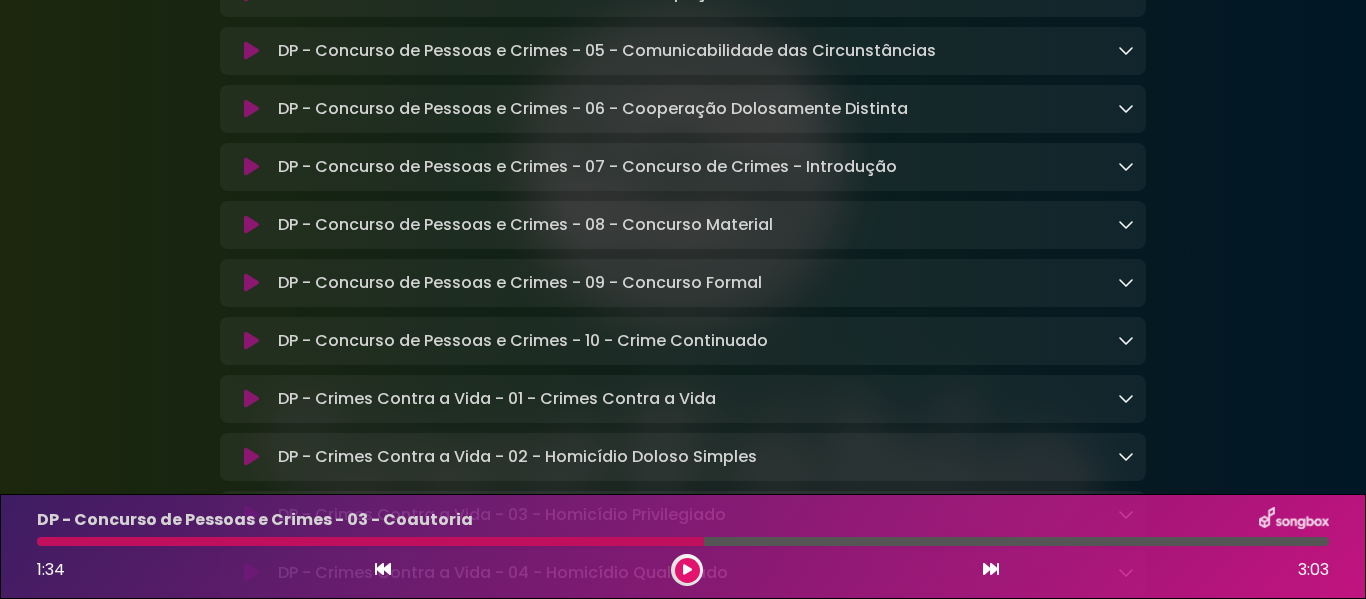 click at bounding box center (687, 570) 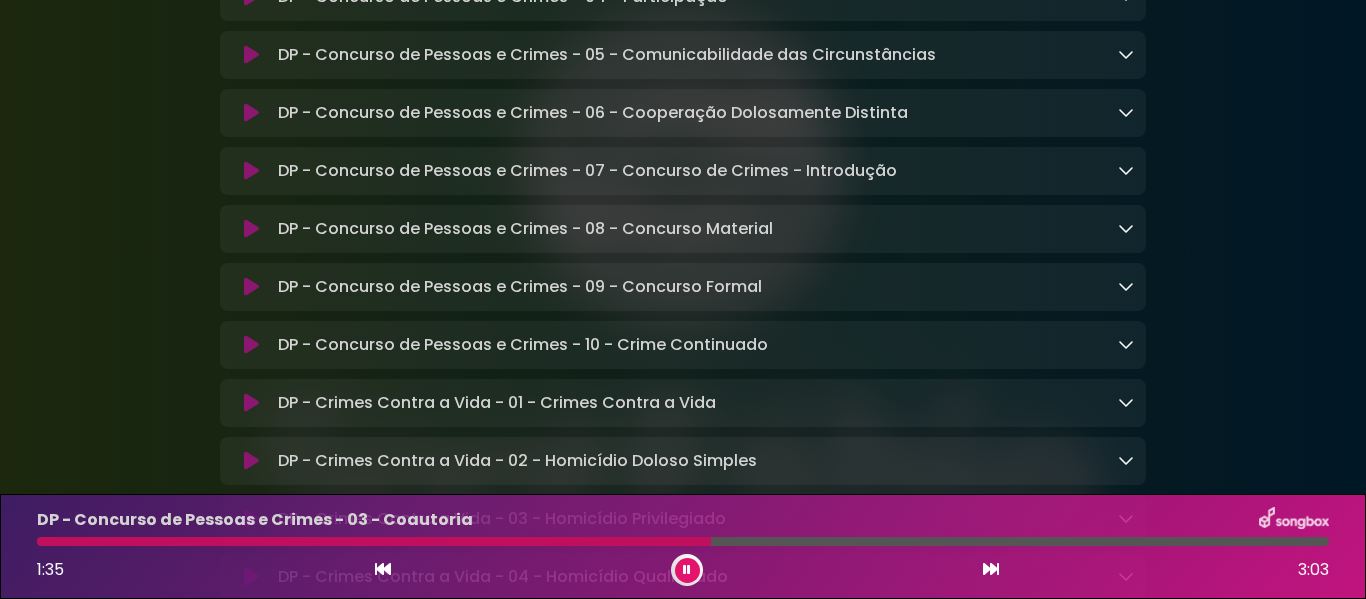 click at bounding box center [687, 570] 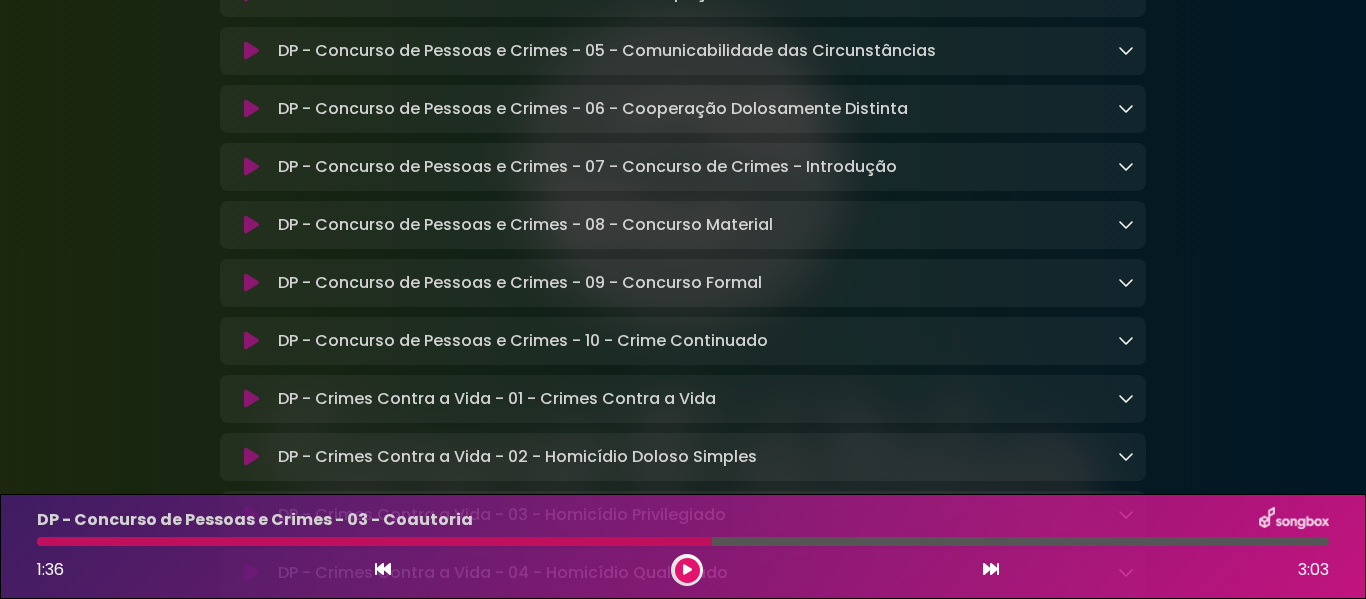 click at bounding box center (251, -7) 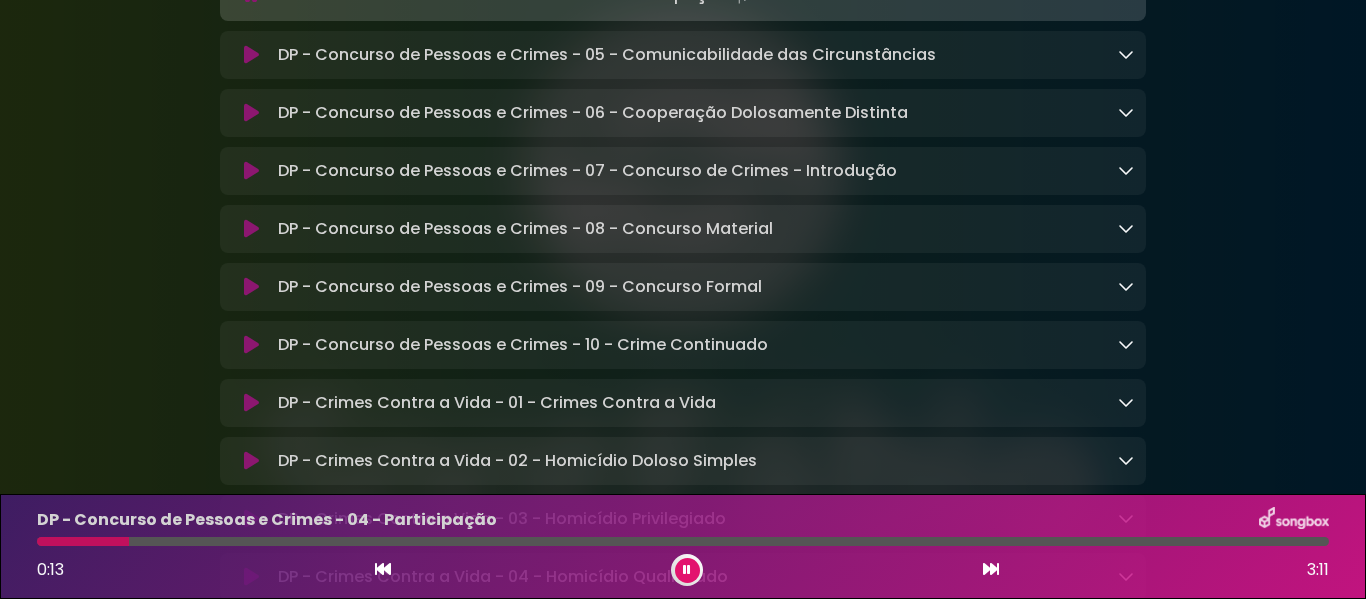 click at bounding box center [1126, -6] 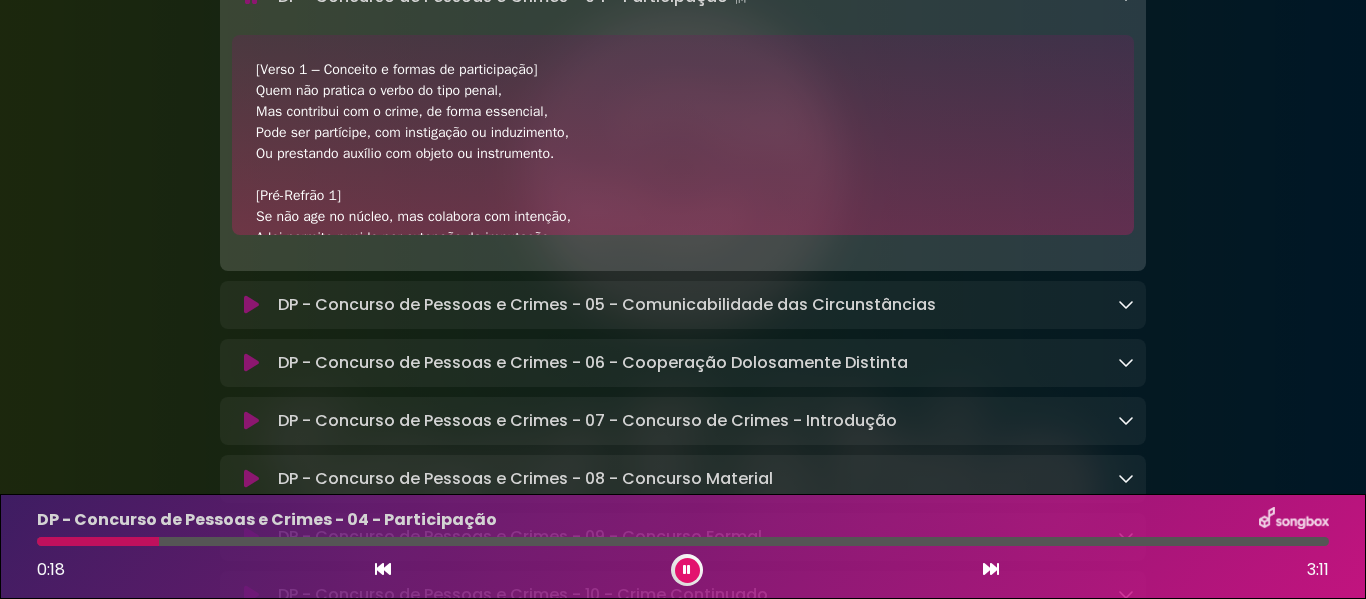 scroll, scrollTop: 10600, scrollLeft: 0, axis: vertical 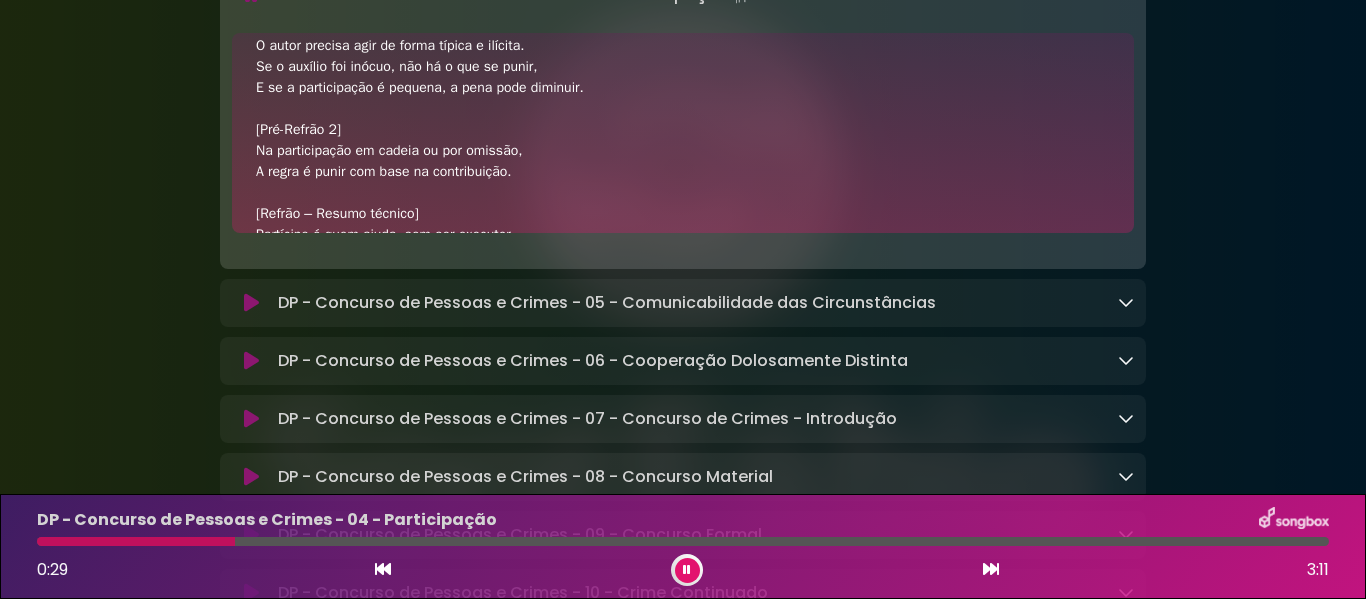 click at bounding box center [1126, -6] 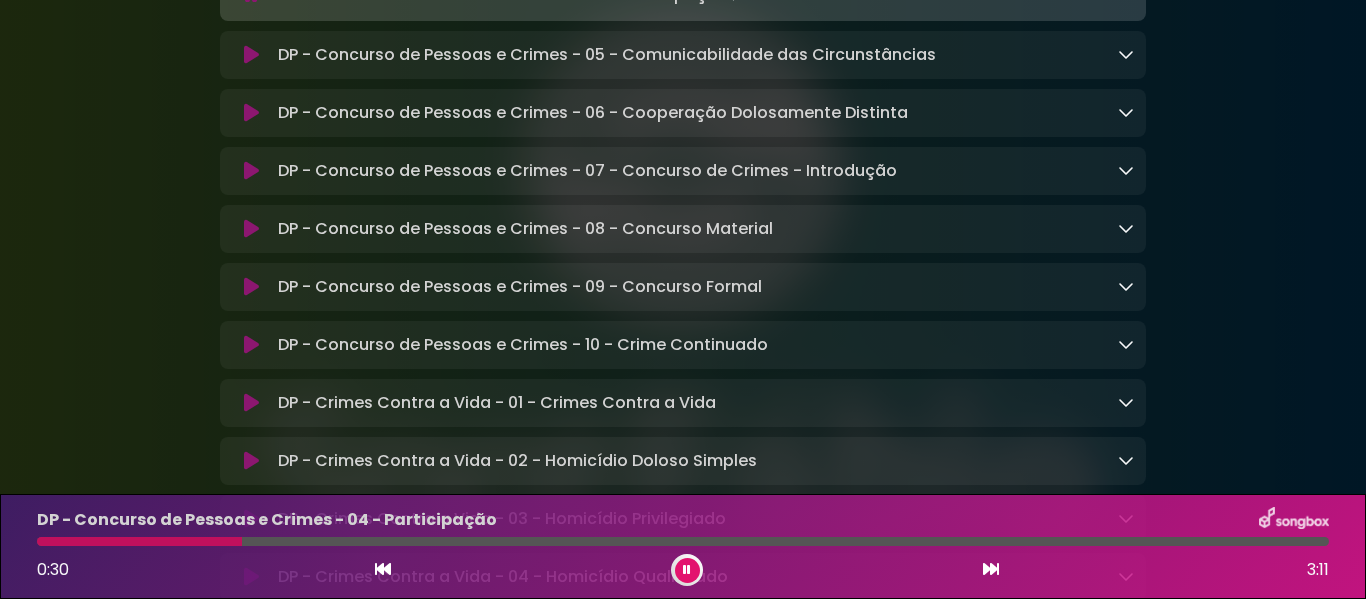 click at bounding box center [687, 570] 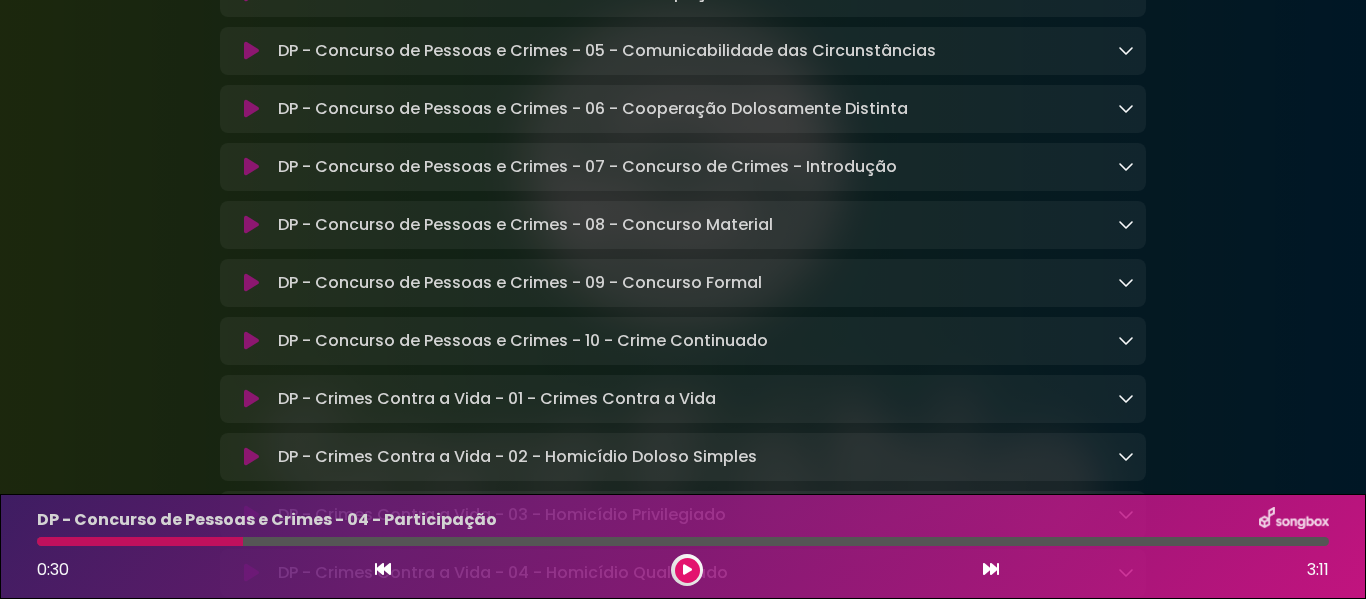 click at bounding box center (687, 570) 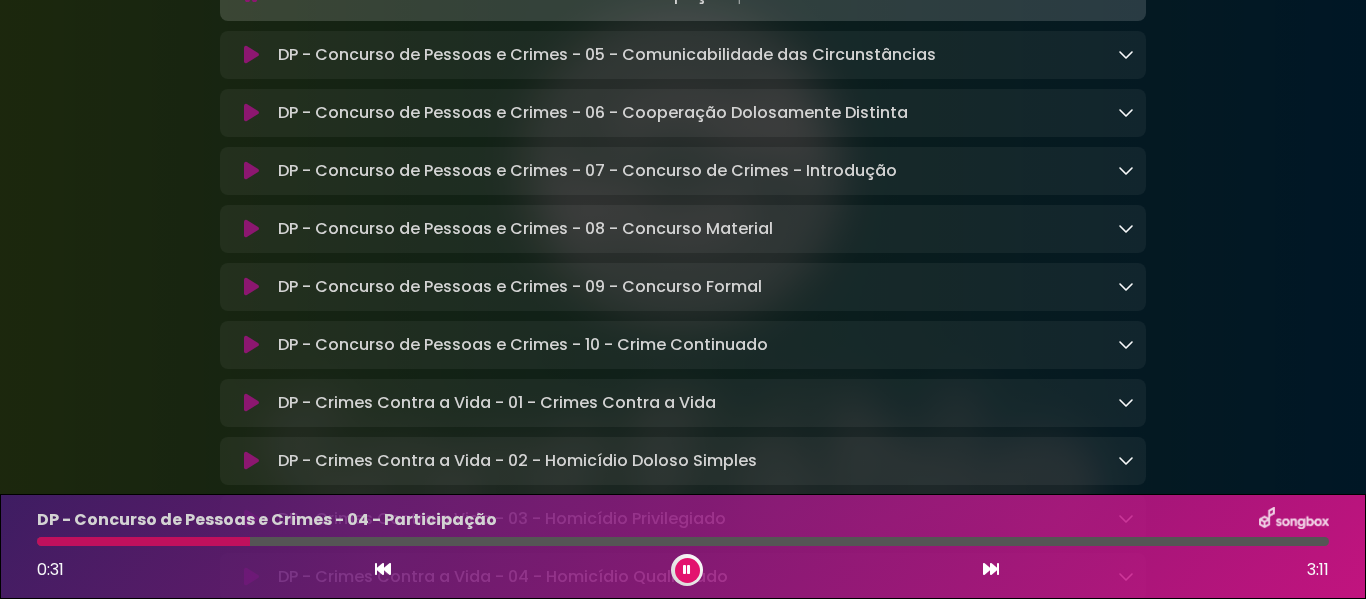 click at bounding box center [687, 570] 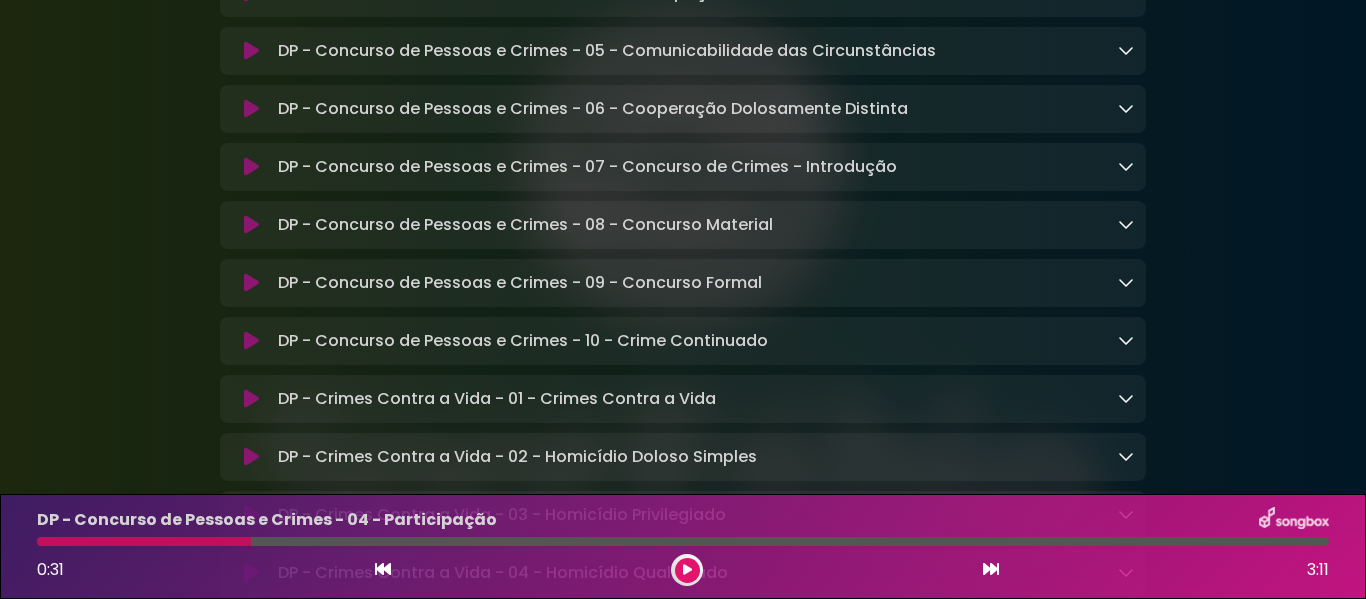 click at bounding box center [687, 570] 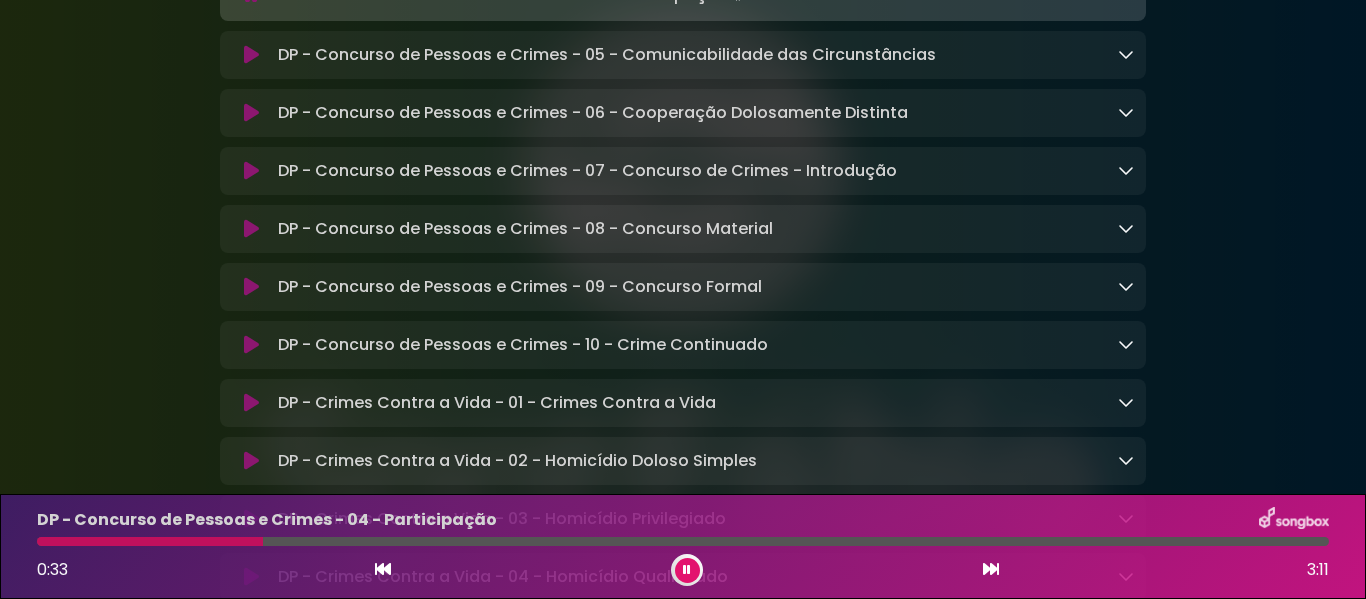 click at bounding box center (1126, -6) 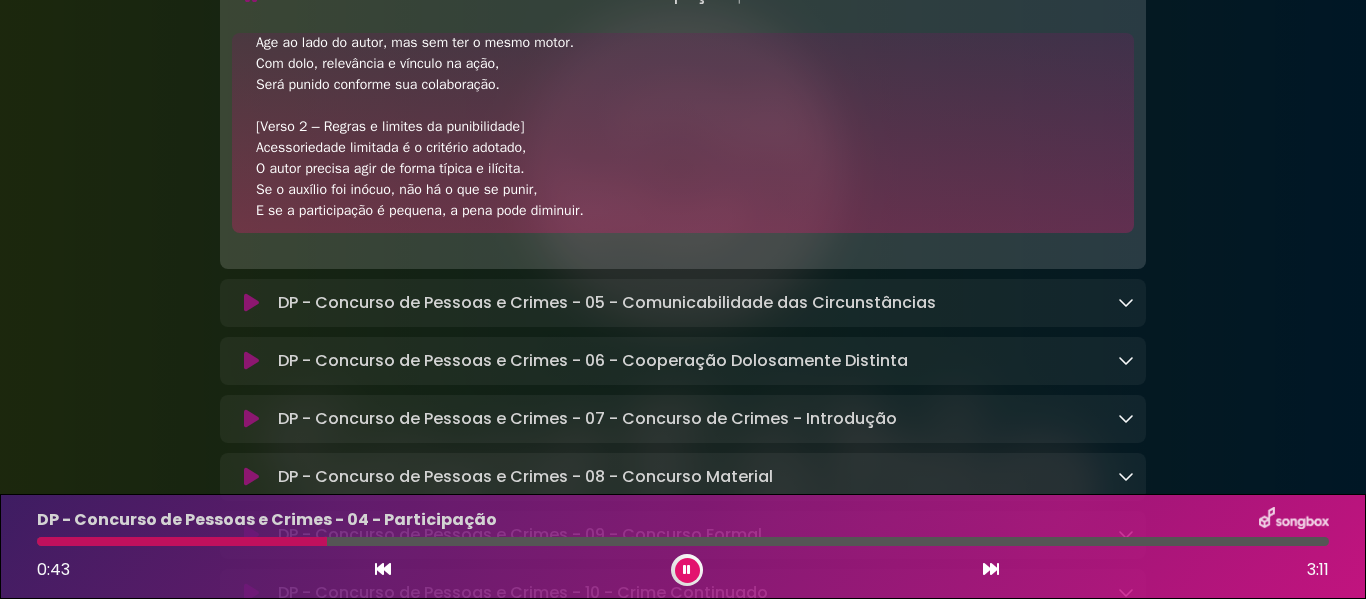 scroll, scrollTop: 209, scrollLeft: 0, axis: vertical 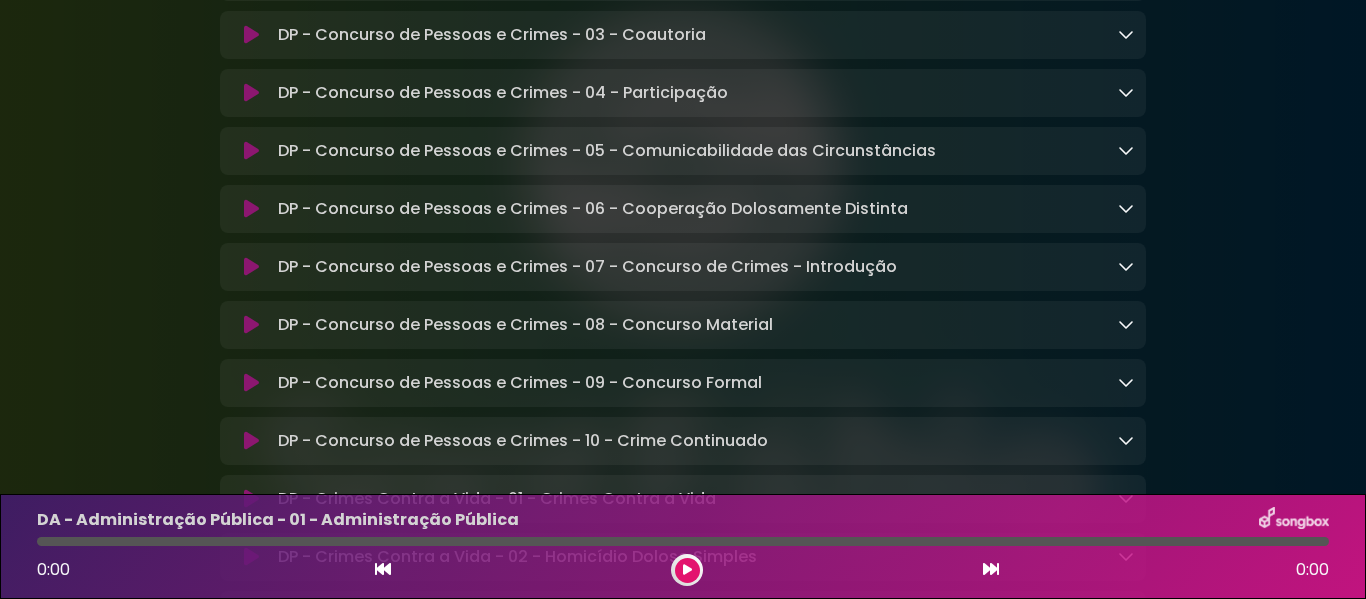 click at bounding box center (251, 93) 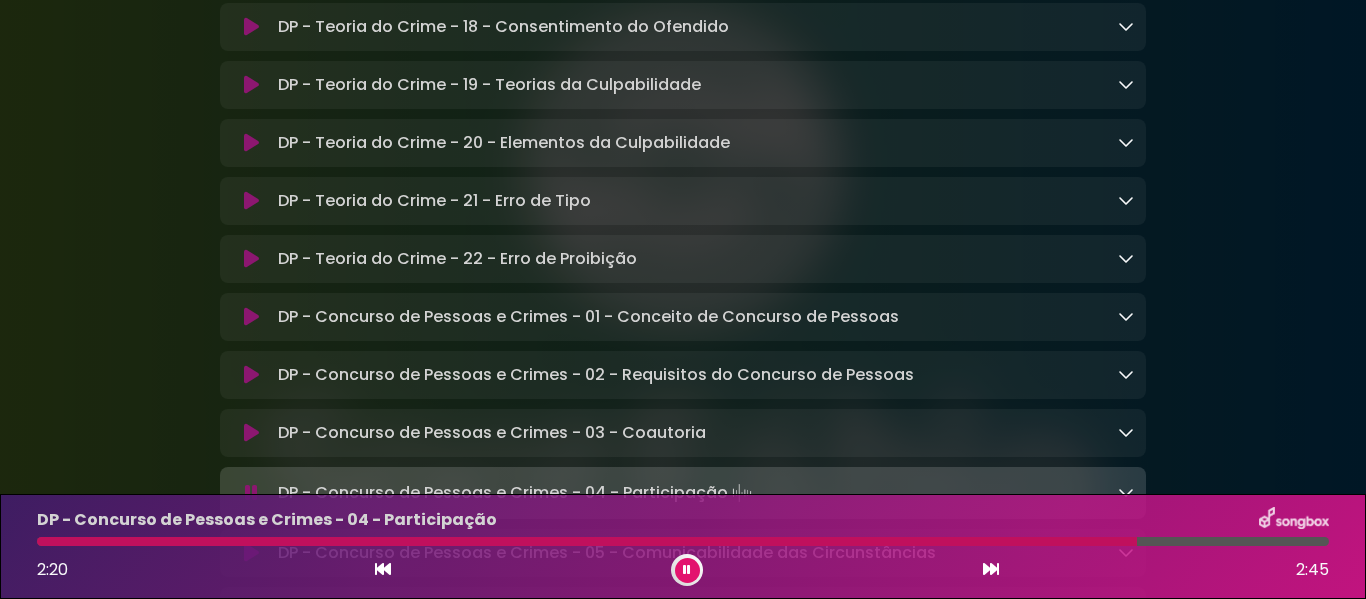 scroll, scrollTop: 10100, scrollLeft: 0, axis: vertical 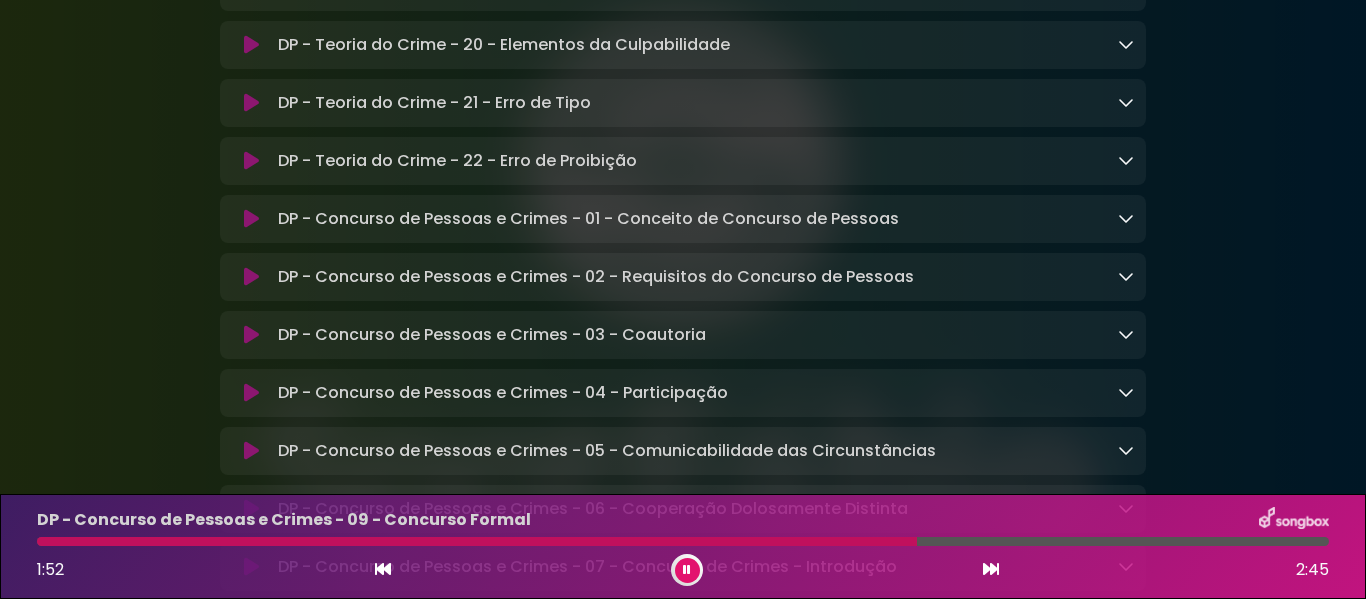 click at bounding box center (991, 569) 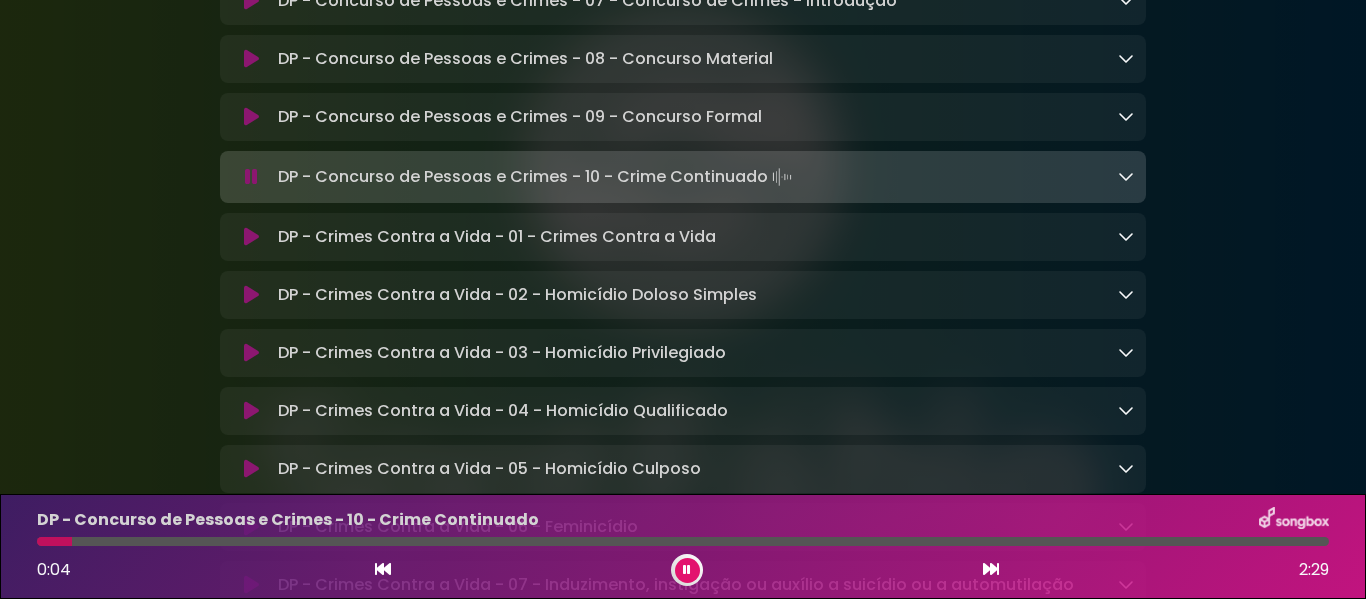 scroll, scrollTop: 10800, scrollLeft: 0, axis: vertical 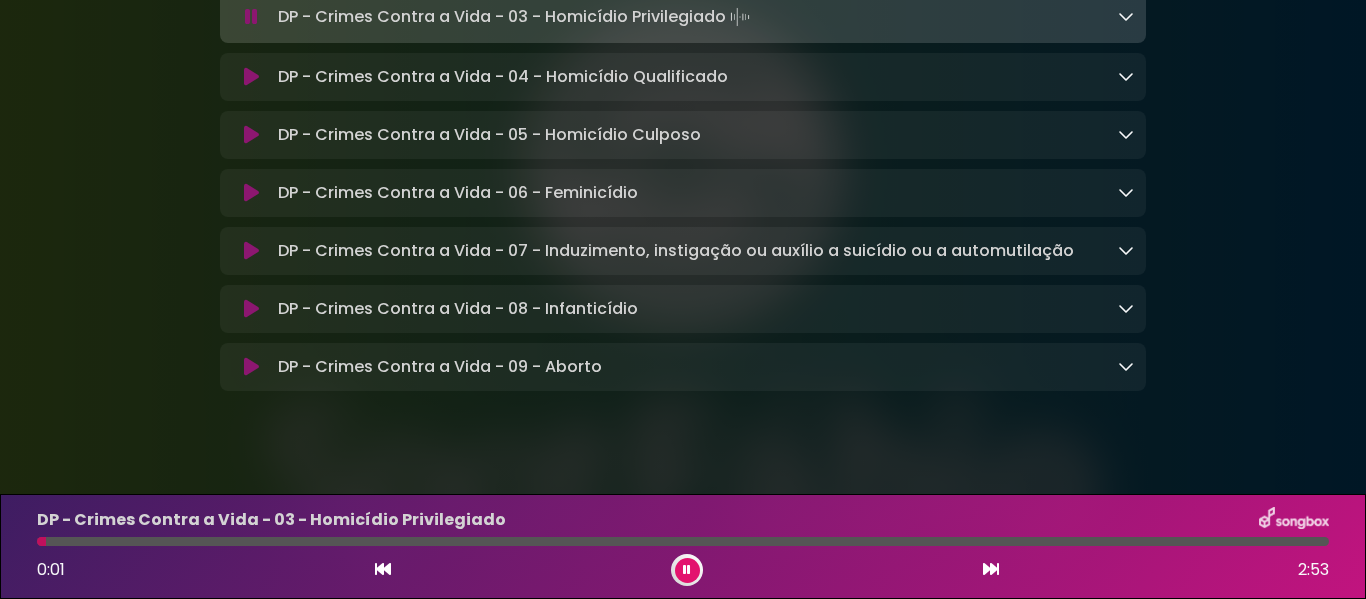 click at bounding box center (687, 570) 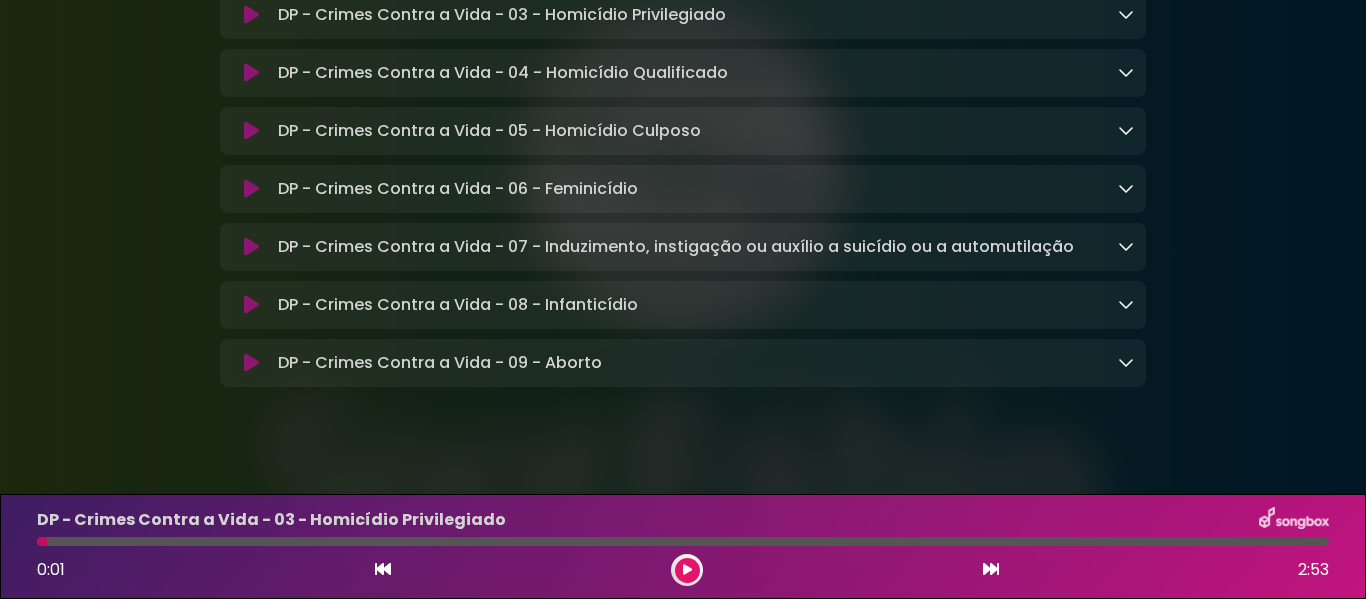 click at bounding box center [687, 570] 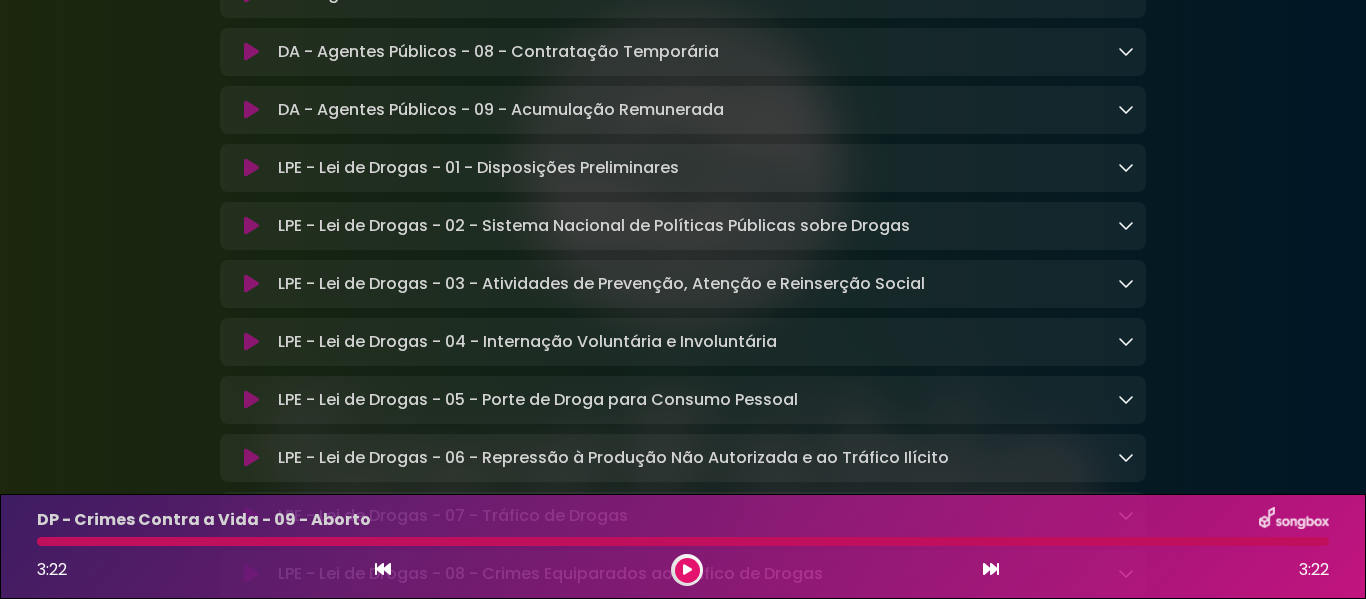 scroll, scrollTop: 2200, scrollLeft: 0, axis: vertical 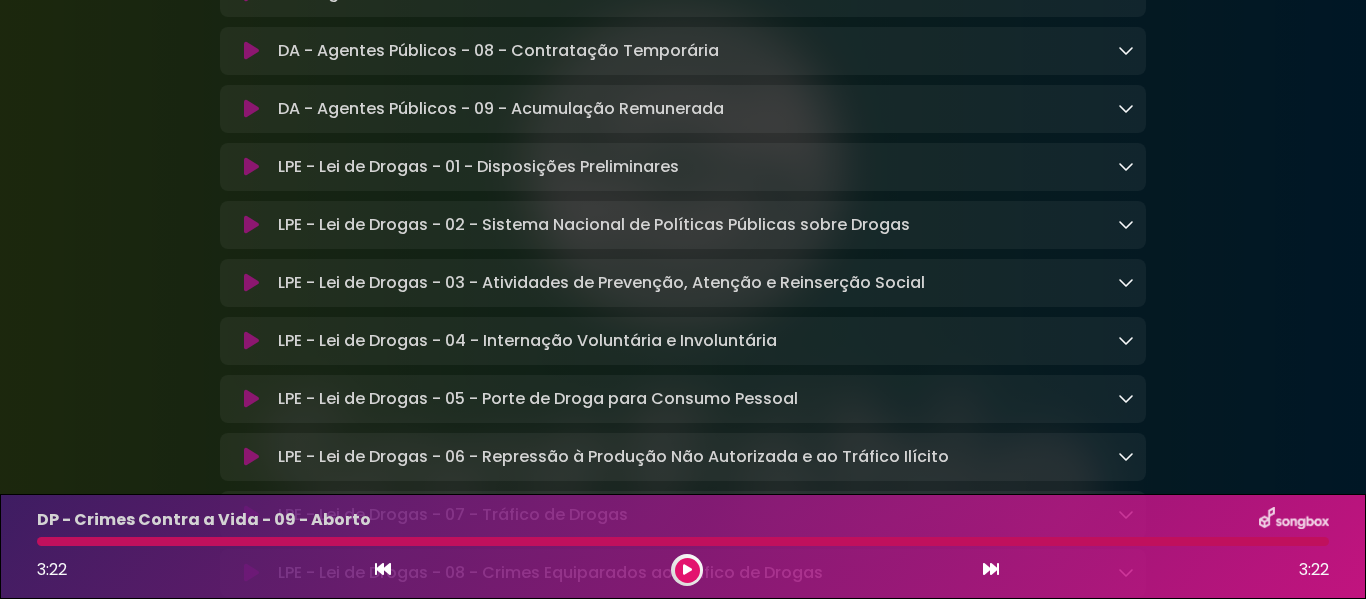 click at bounding box center (251, 167) 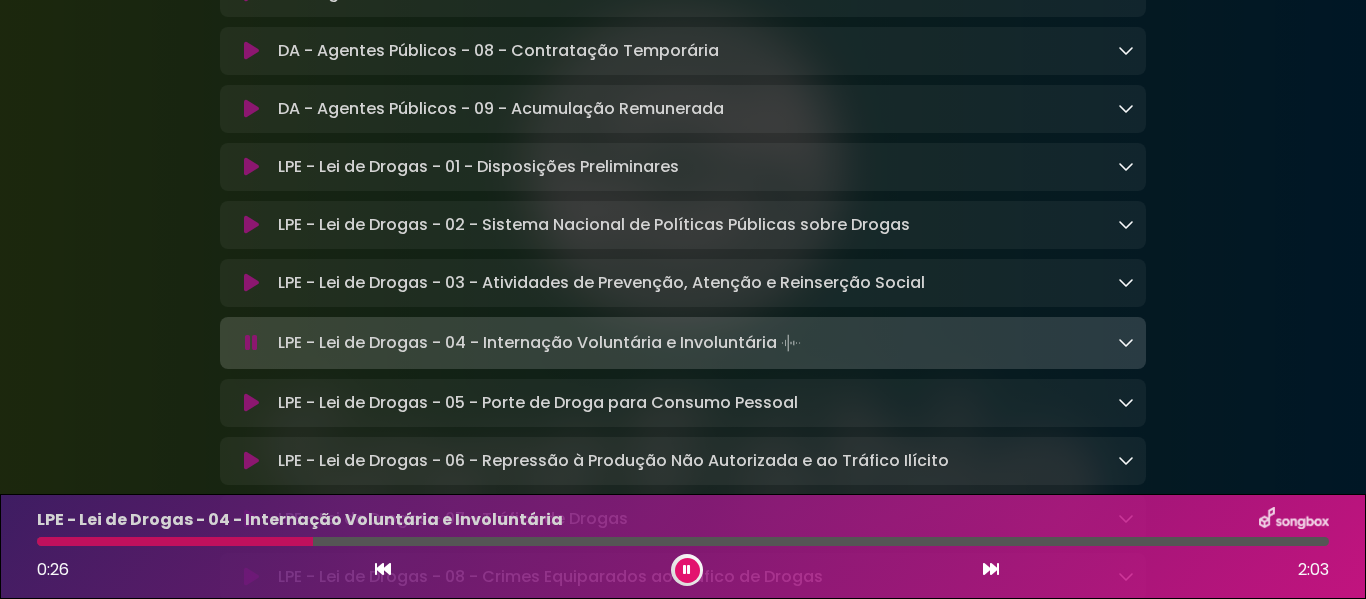 click at bounding box center [991, 569] 